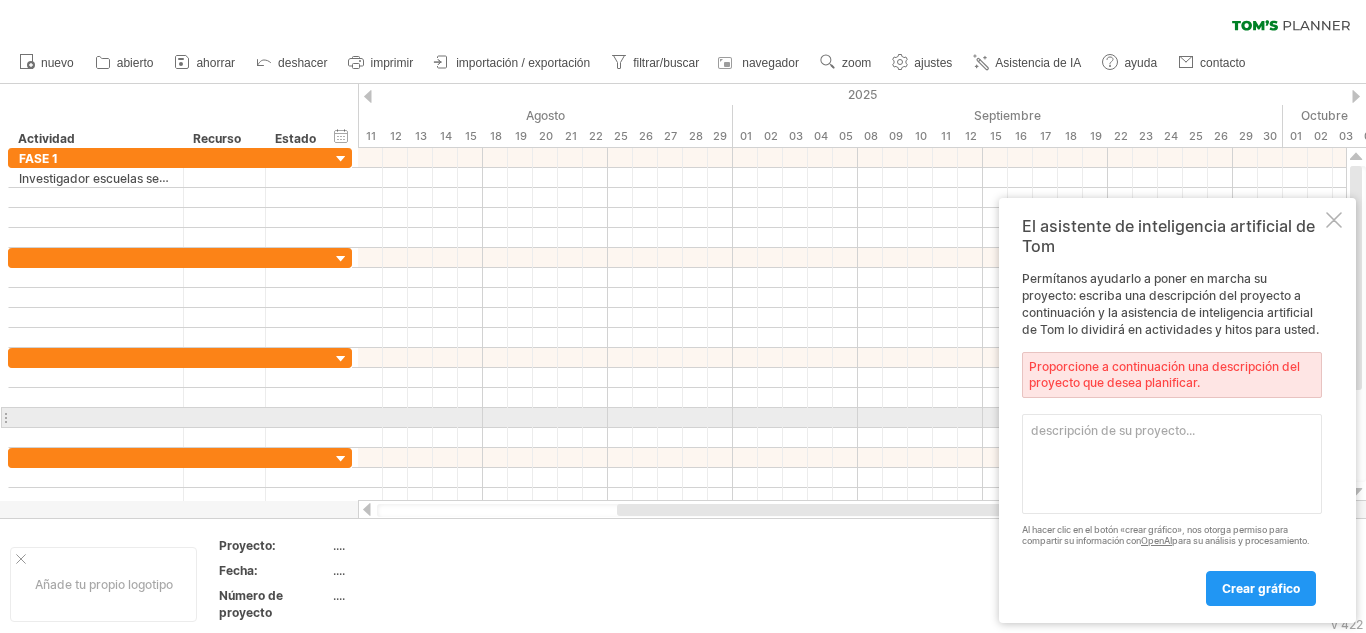 scroll, scrollTop: 0, scrollLeft: 0, axis: both 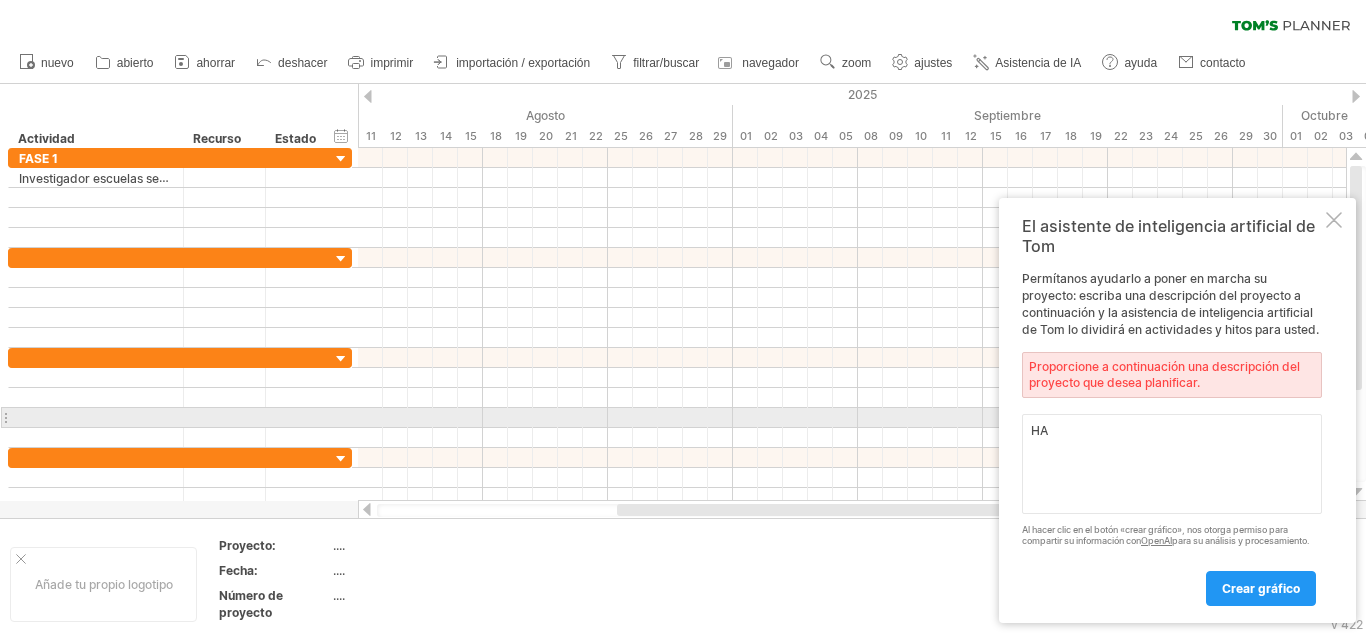 type on "H" 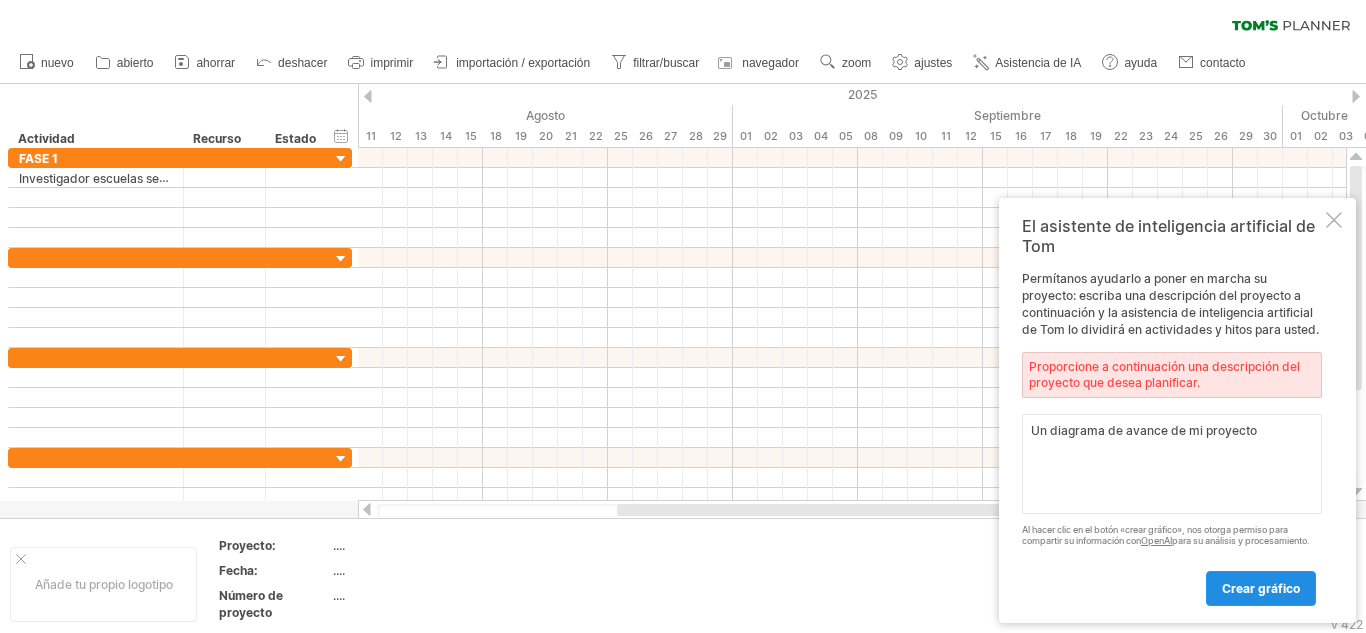 type on "Un diagrama de avance de mi proyecto" 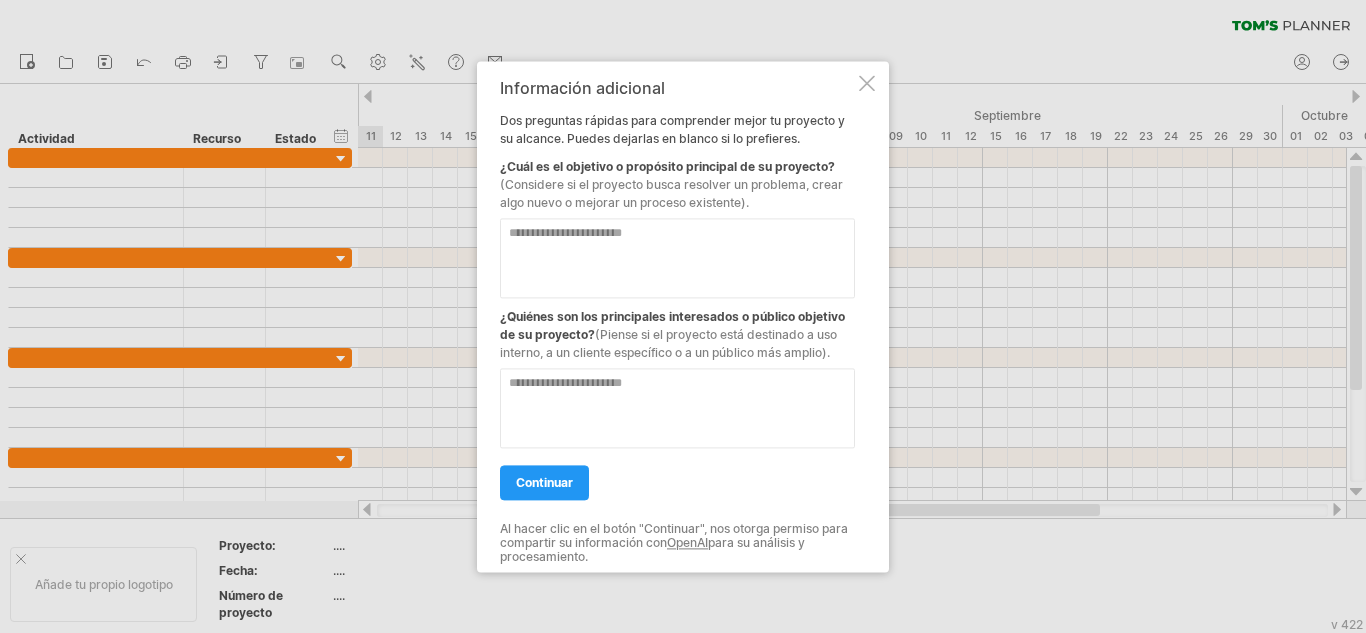 click at bounding box center (677, 258) 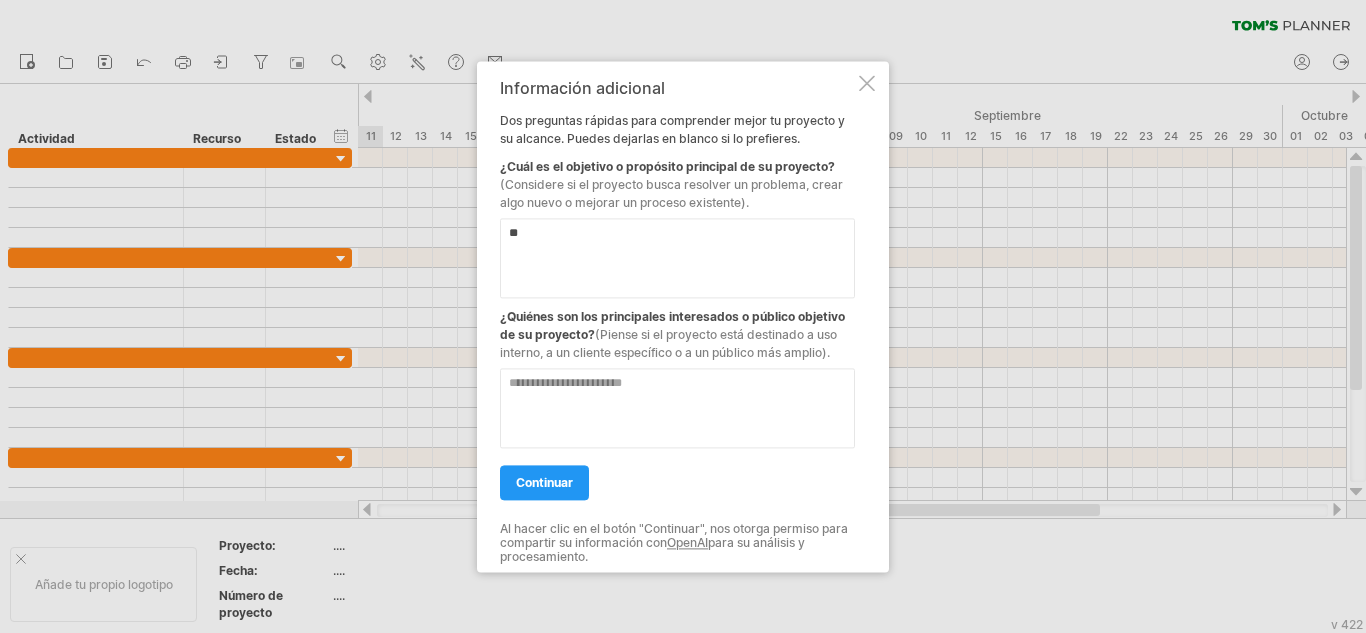 type on "*" 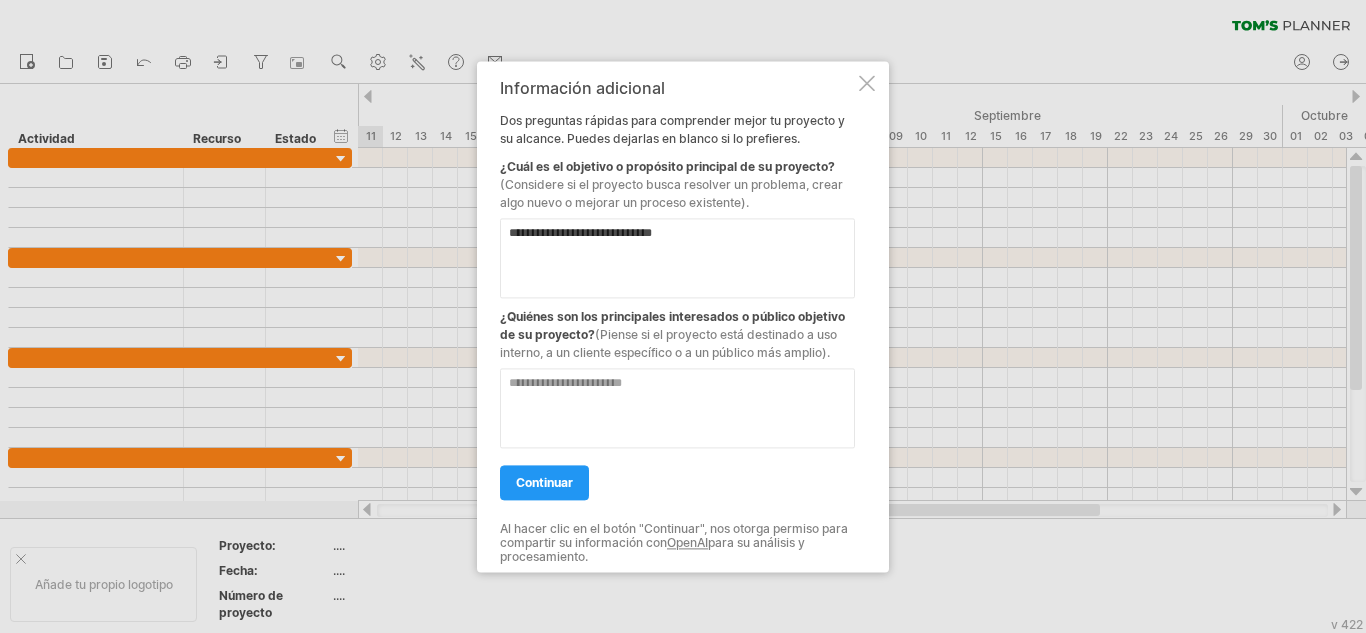 click on "**********" at bounding box center (677, 258) 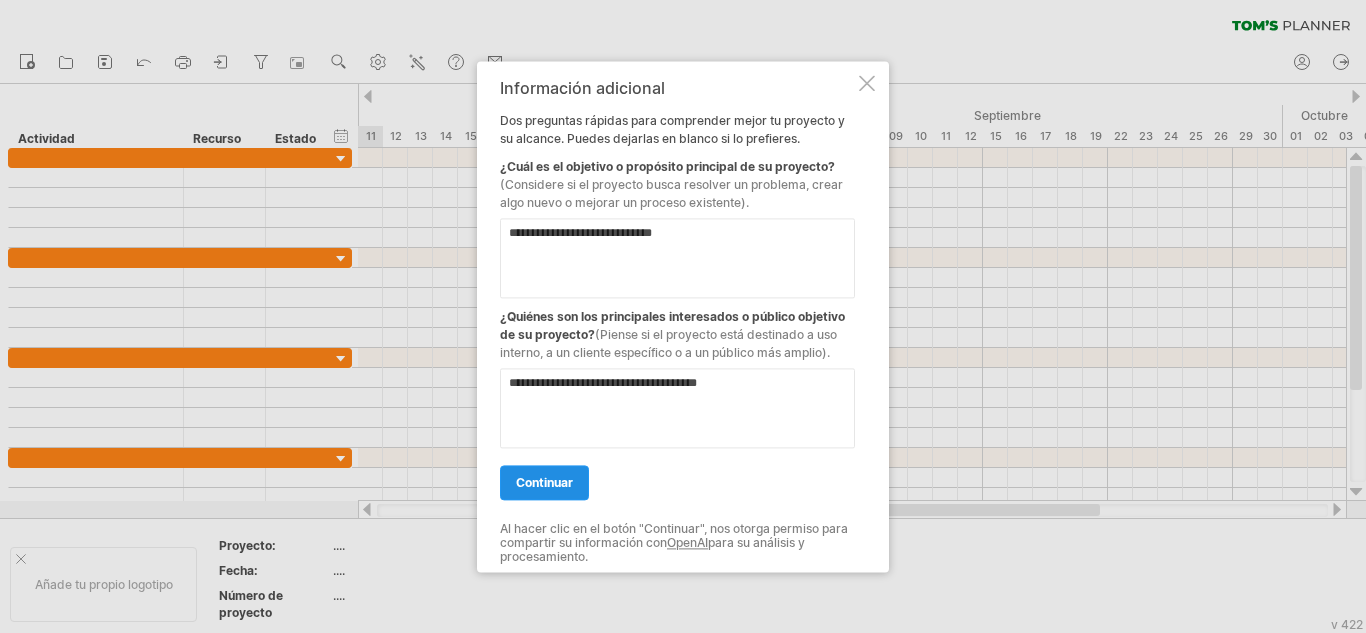 type on "**********" 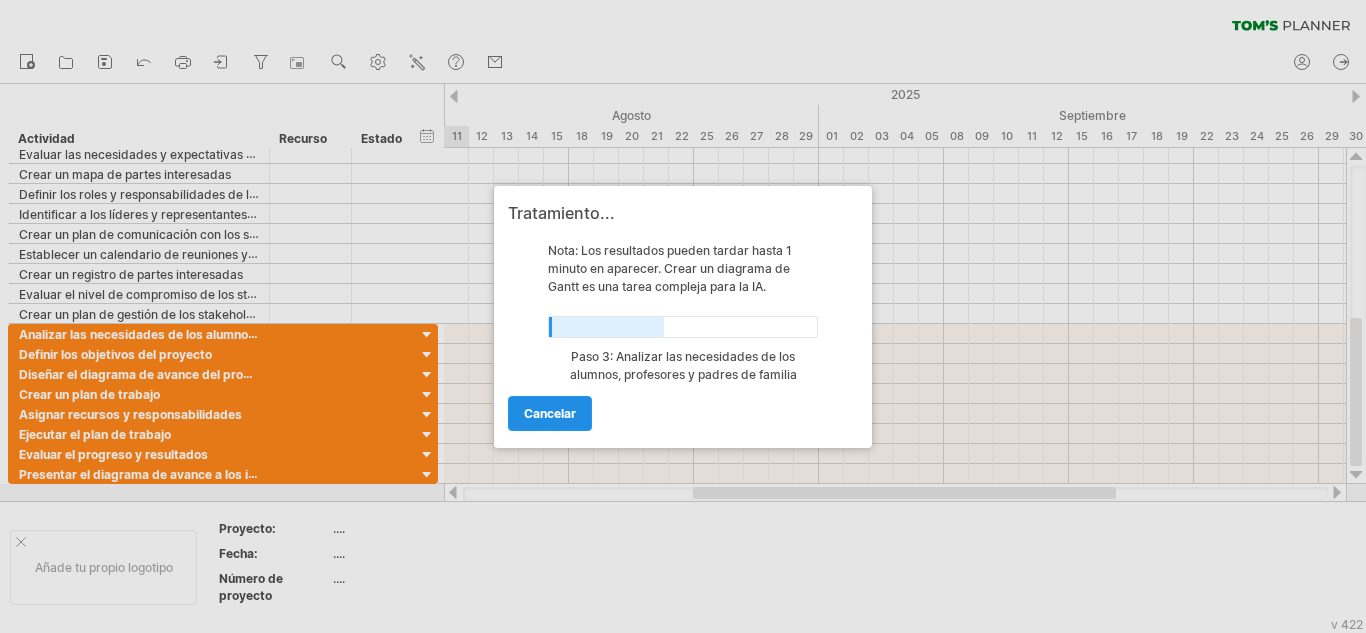 click on "Cancelar" at bounding box center (550, 413) 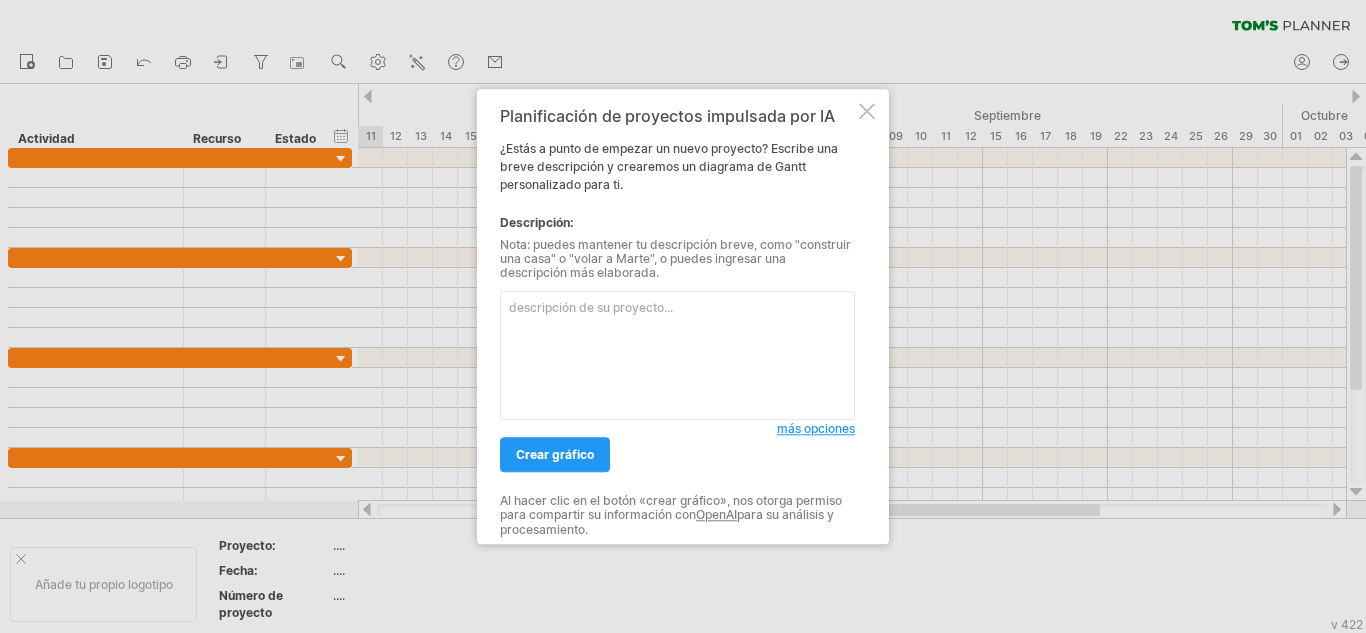 click at bounding box center (867, 111) 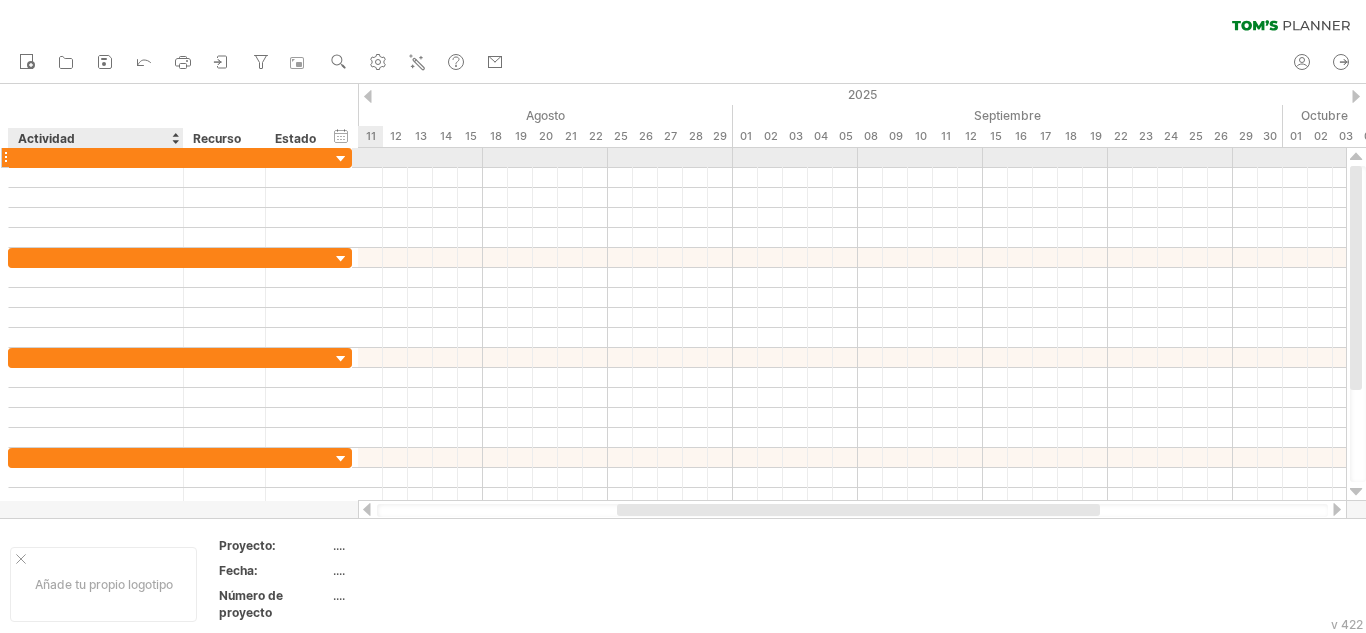 click at bounding box center (96, 157) 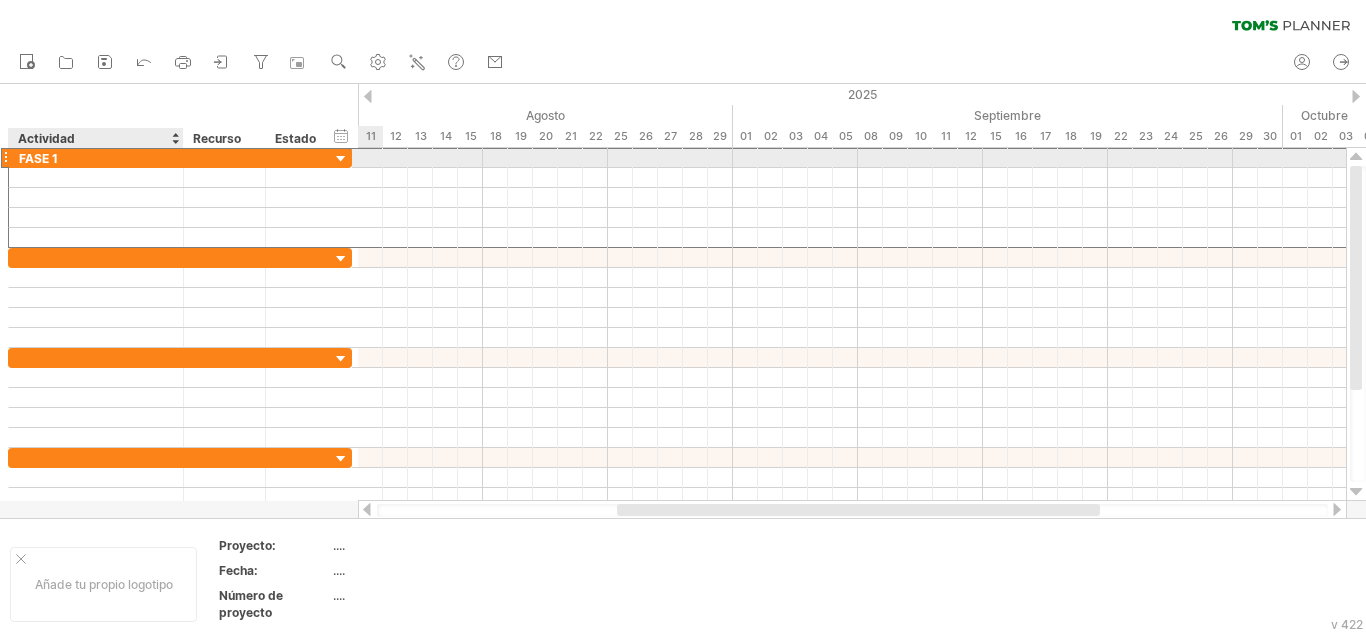 click on "FASE 1" at bounding box center (96, 157) 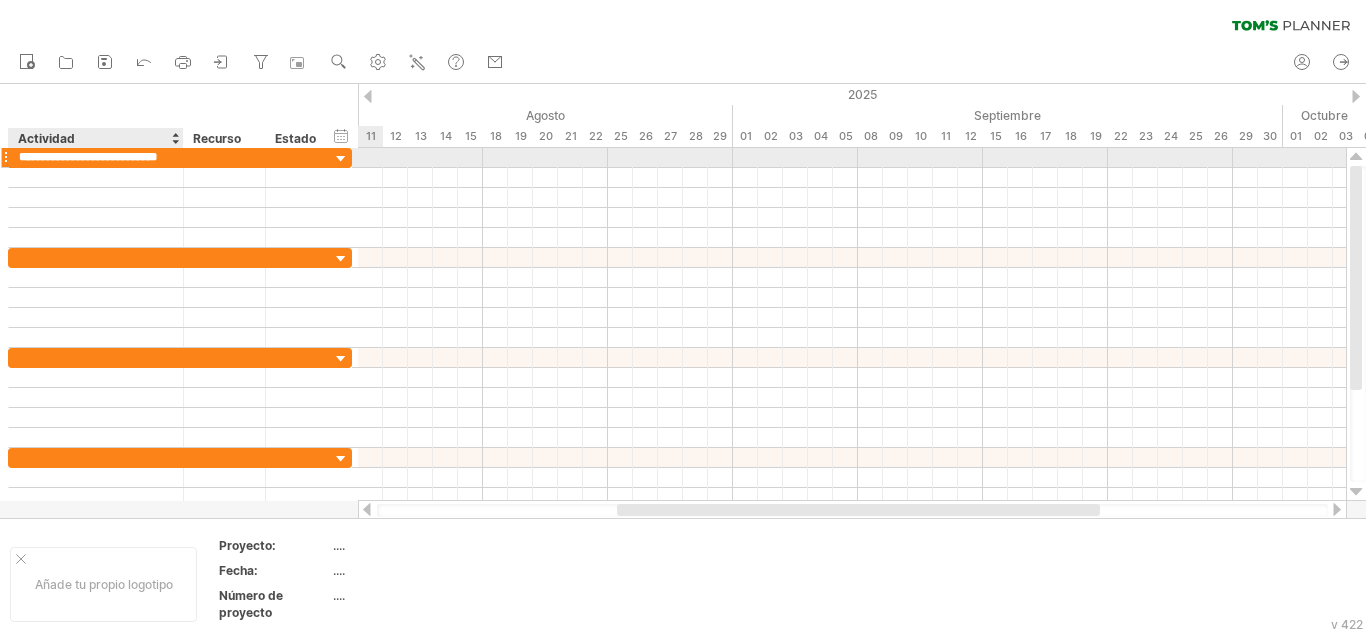 scroll, scrollTop: 0, scrollLeft: 33, axis: horizontal 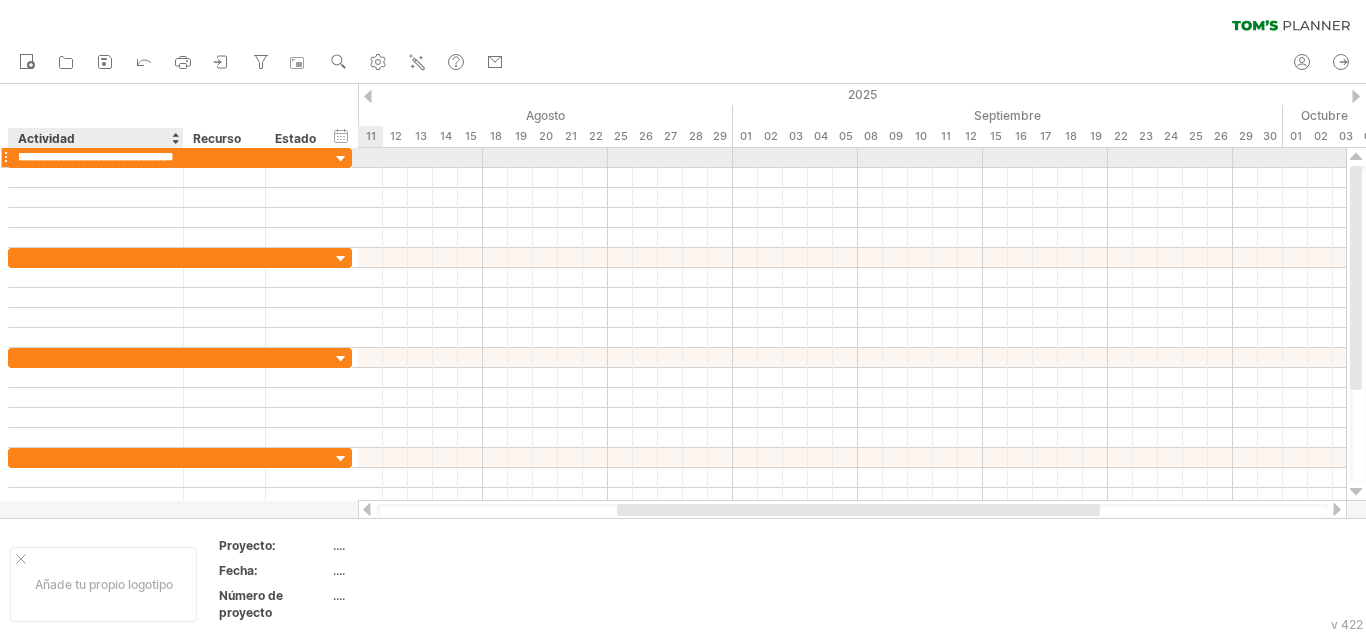 type on "**********" 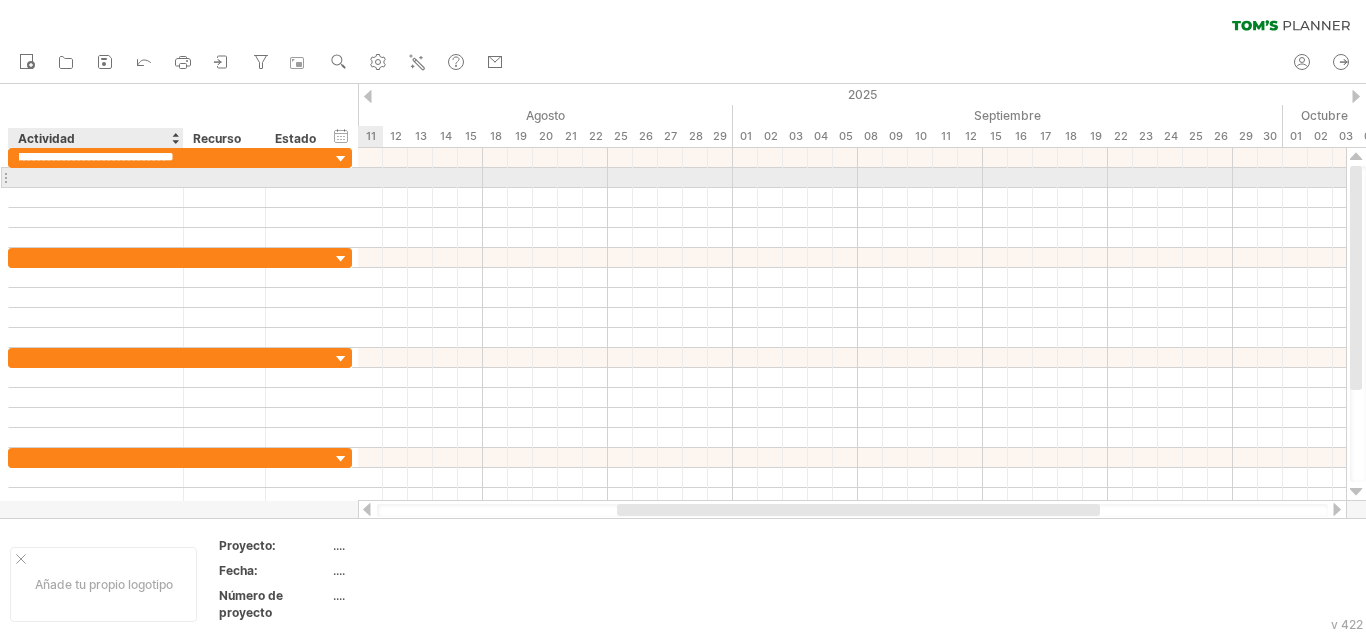 scroll, scrollTop: 0, scrollLeft: 0, axis: both 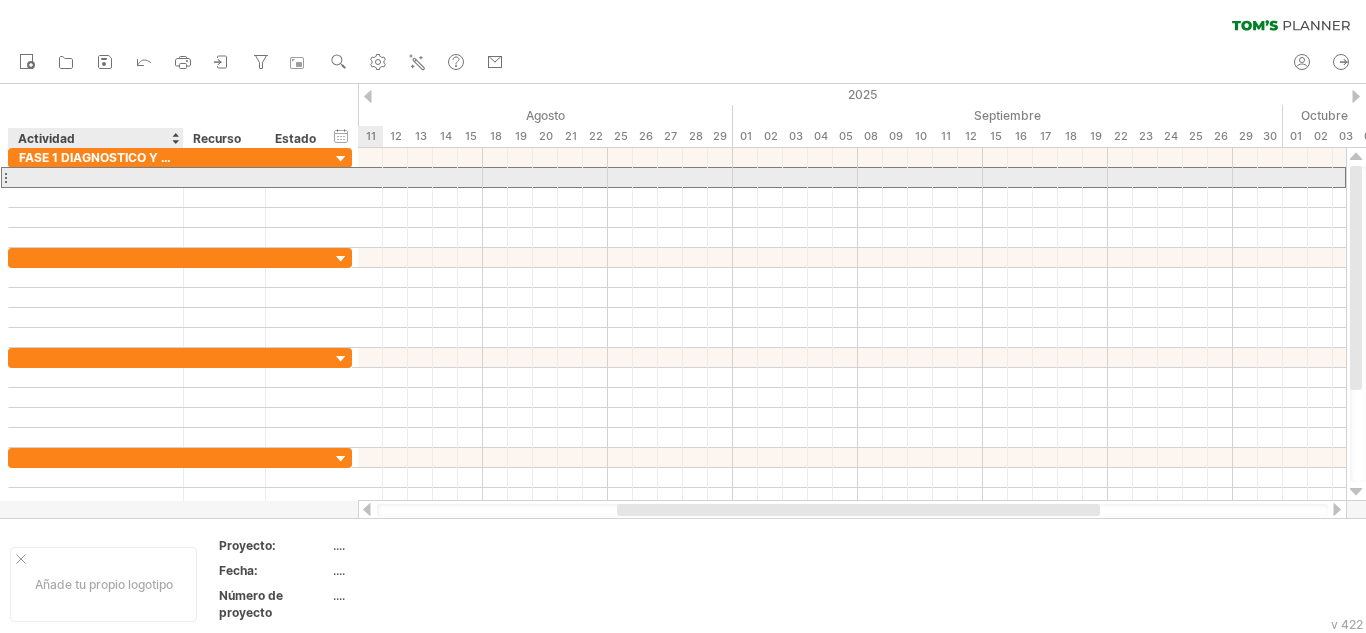 click at bounding box center [96, 177] 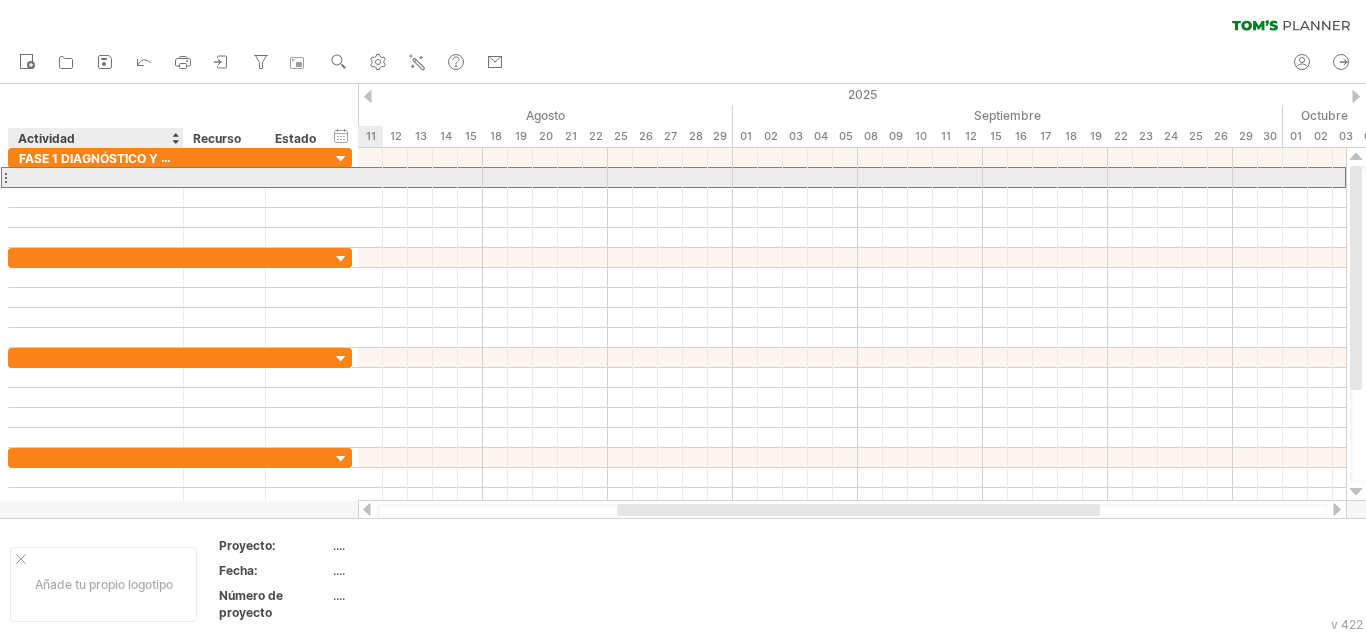 click at bounding box center (96, 177) 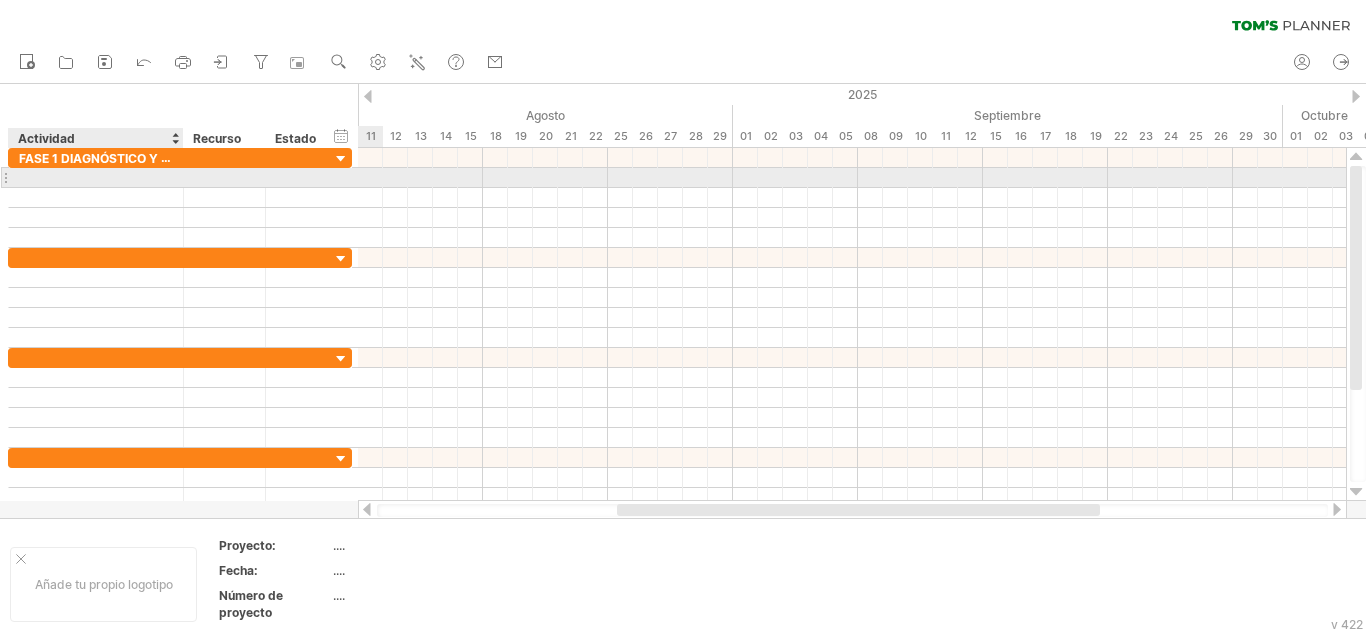 paste on "**********" 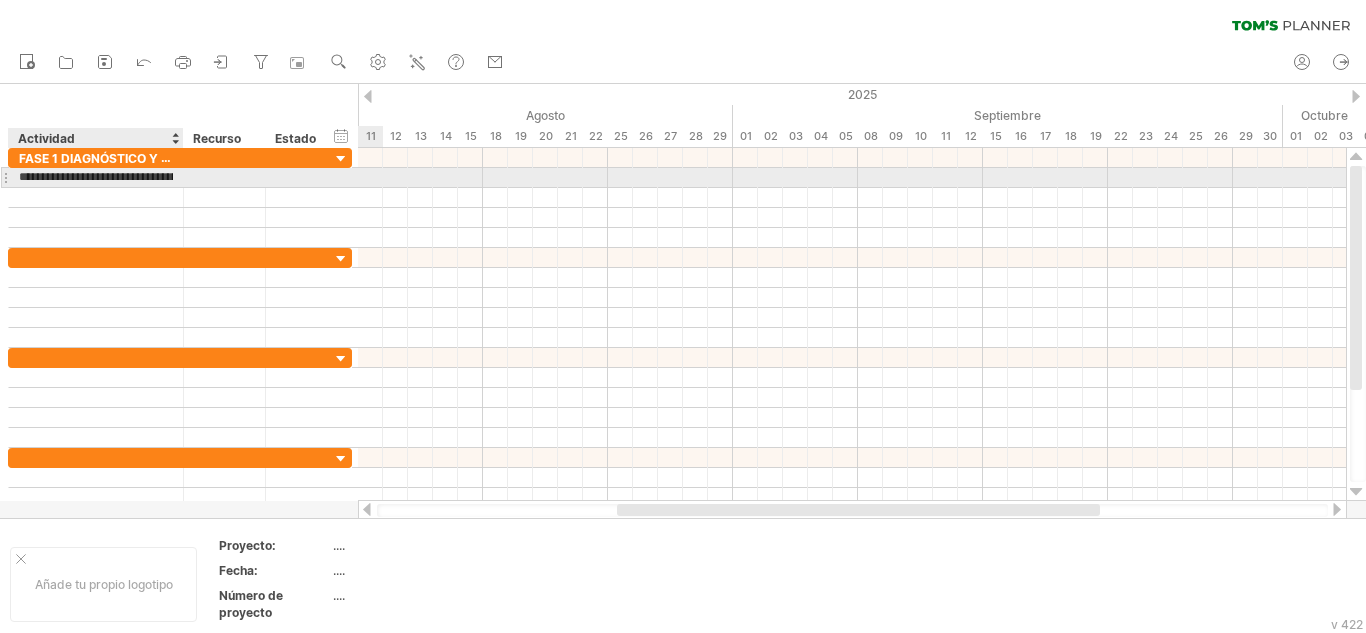 scroll, scrollTop: 0, scrollLeft: 272, axis: horizontal 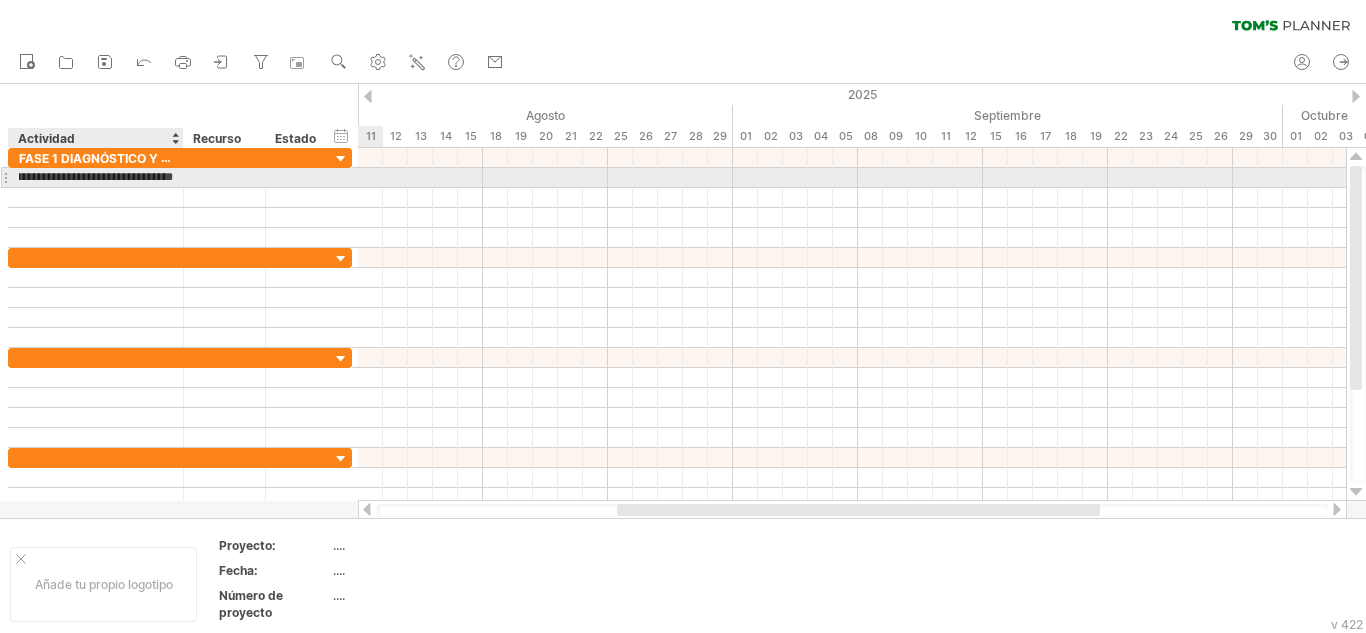 click on "**********" at bounding box center [96, 177] 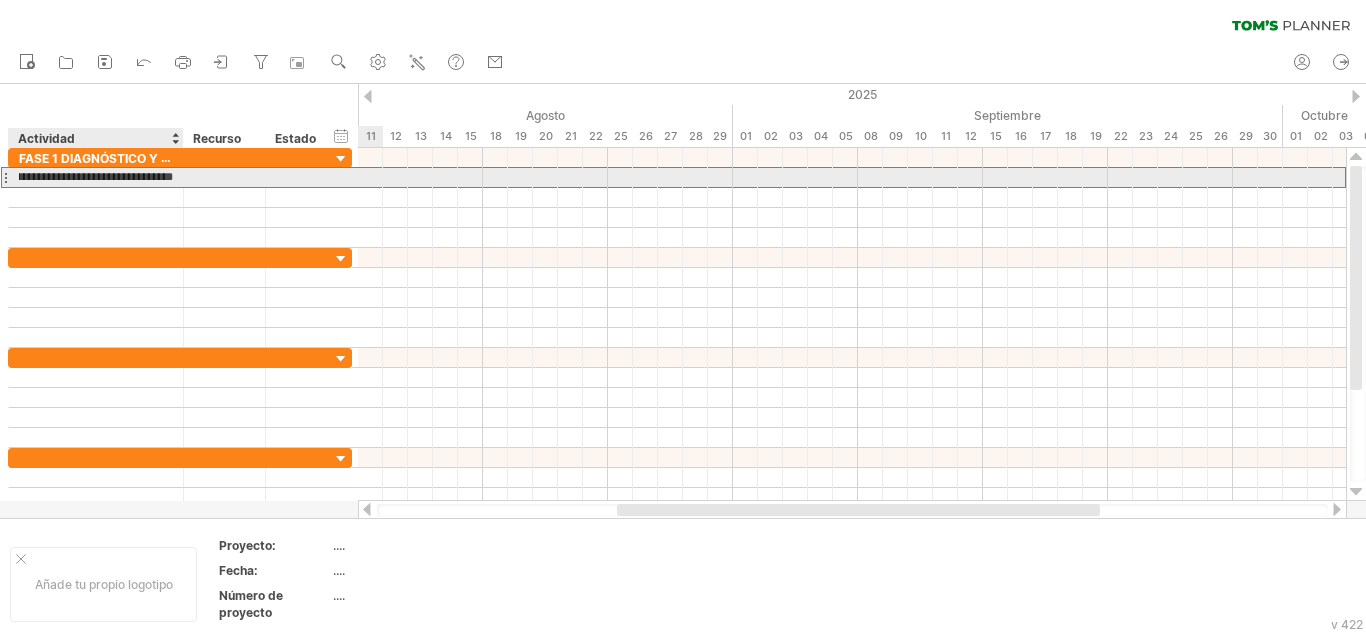 scroll, scrollTop: 0, scrollLeft: 226, axis: horizontal 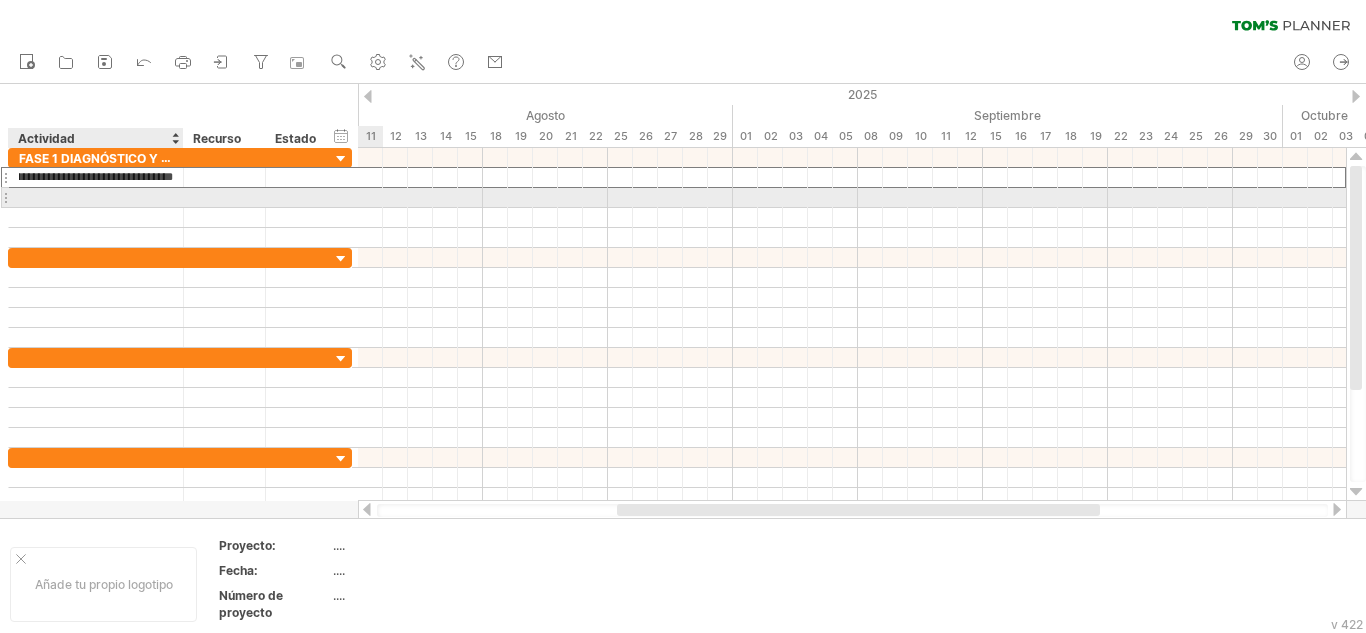 click at bounding box center (96, 197) 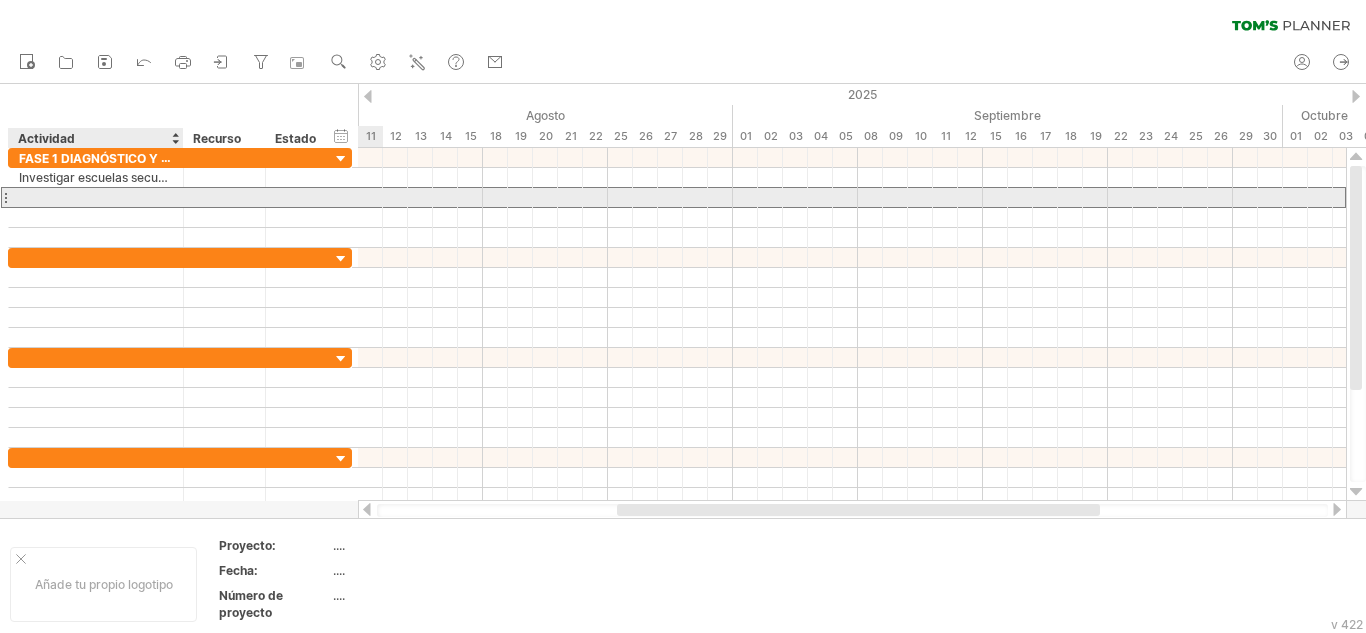 scroll, scrollTop: 0, scrollLeft: 0, axis: both 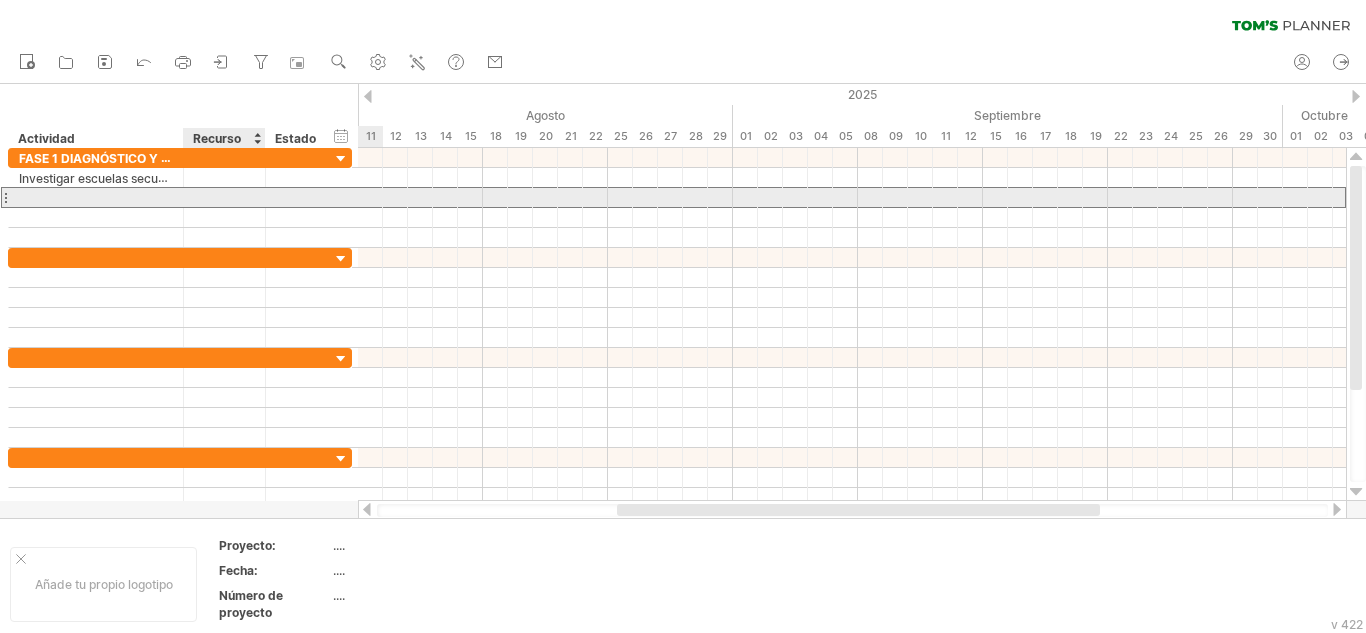 click at bounding box center [224, 197] 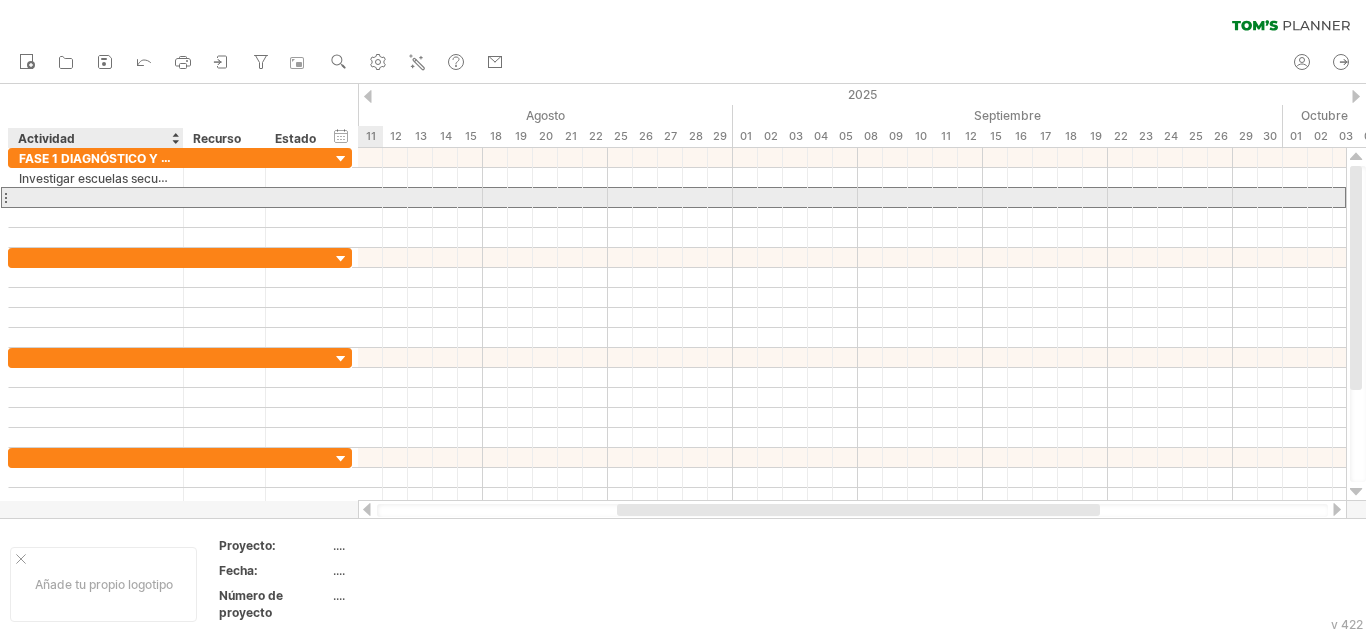 click at bounding box center [96, 197] 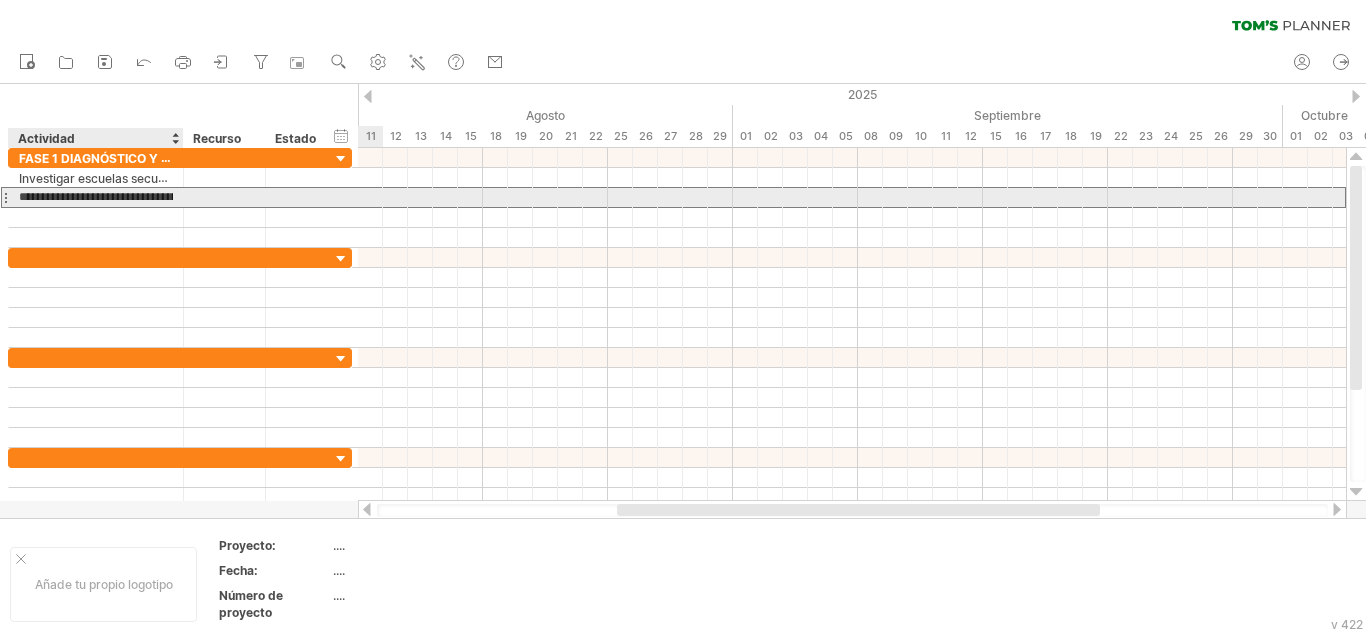 scroll, scrollTop: 0, scrollLeft: 142, axis: horizontal 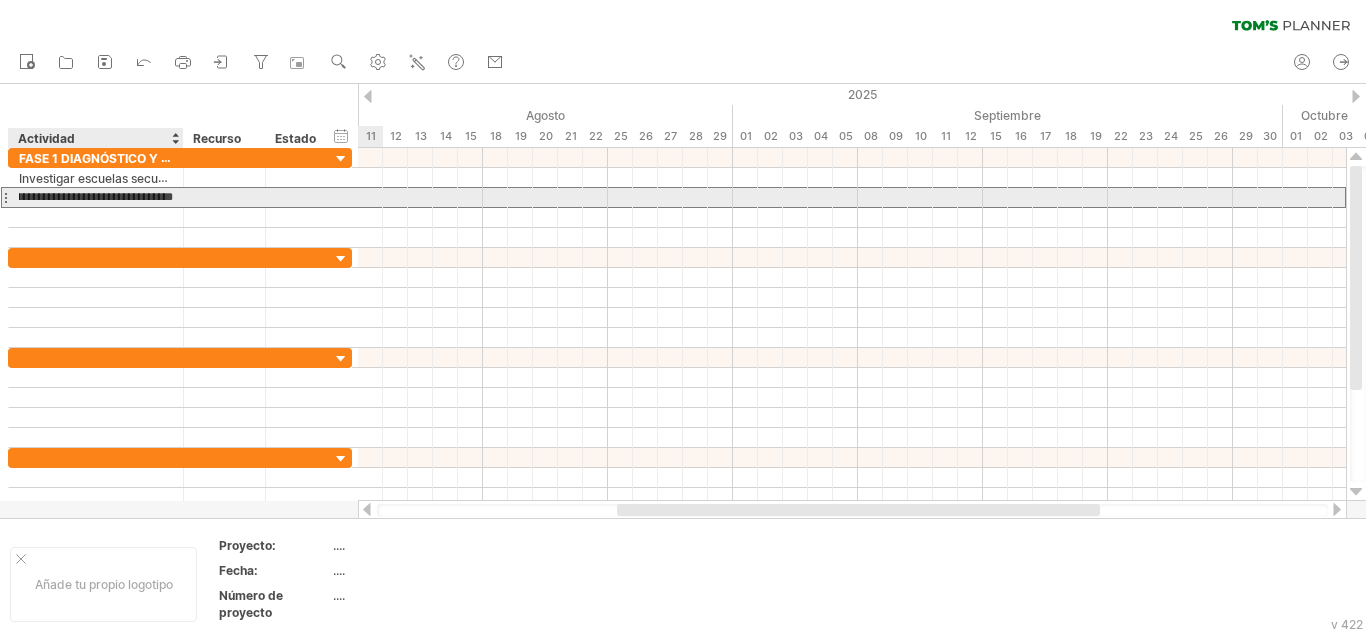 click on "**********" at bounding box center (96, 197) 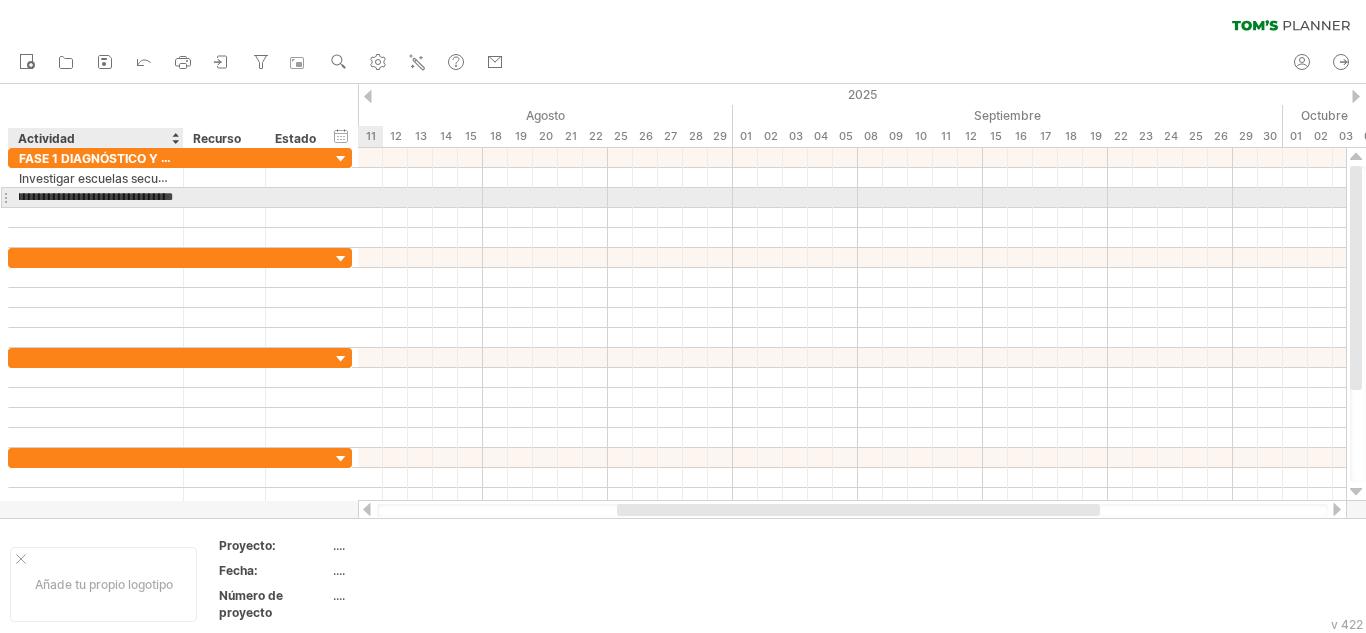 scroll, scrollTop: 0, scrollLeft: 96, axis: horizontal 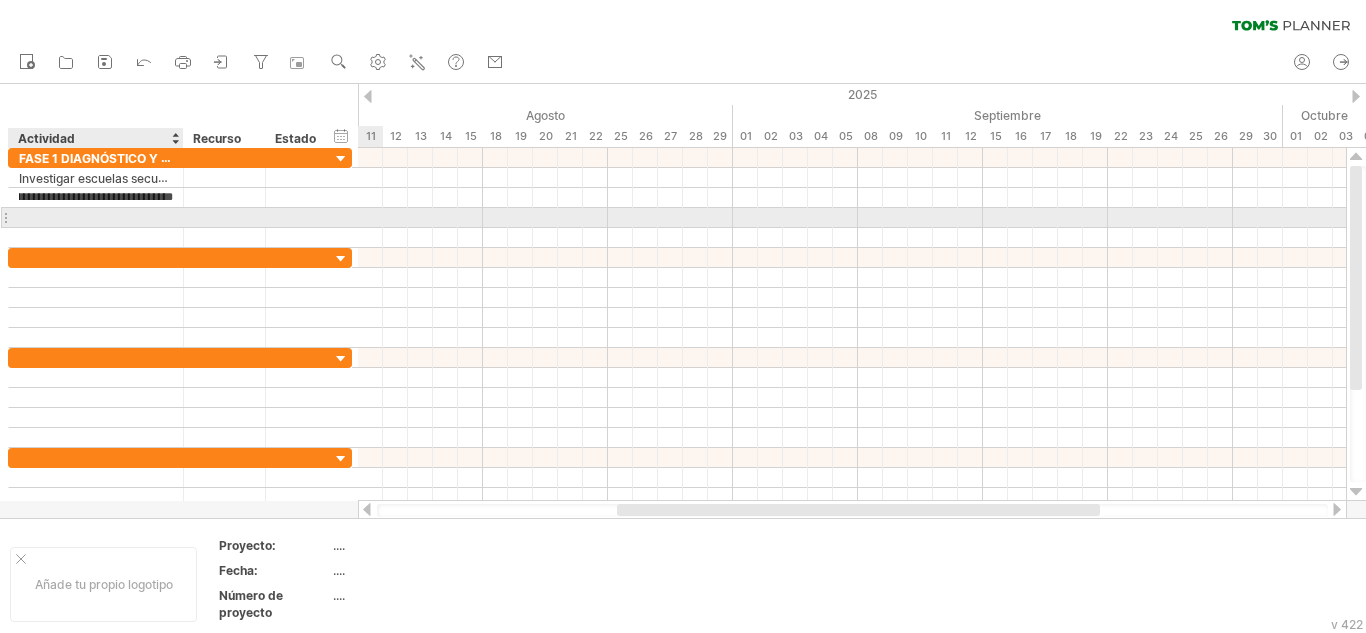 click at bounding box center (96, 217) 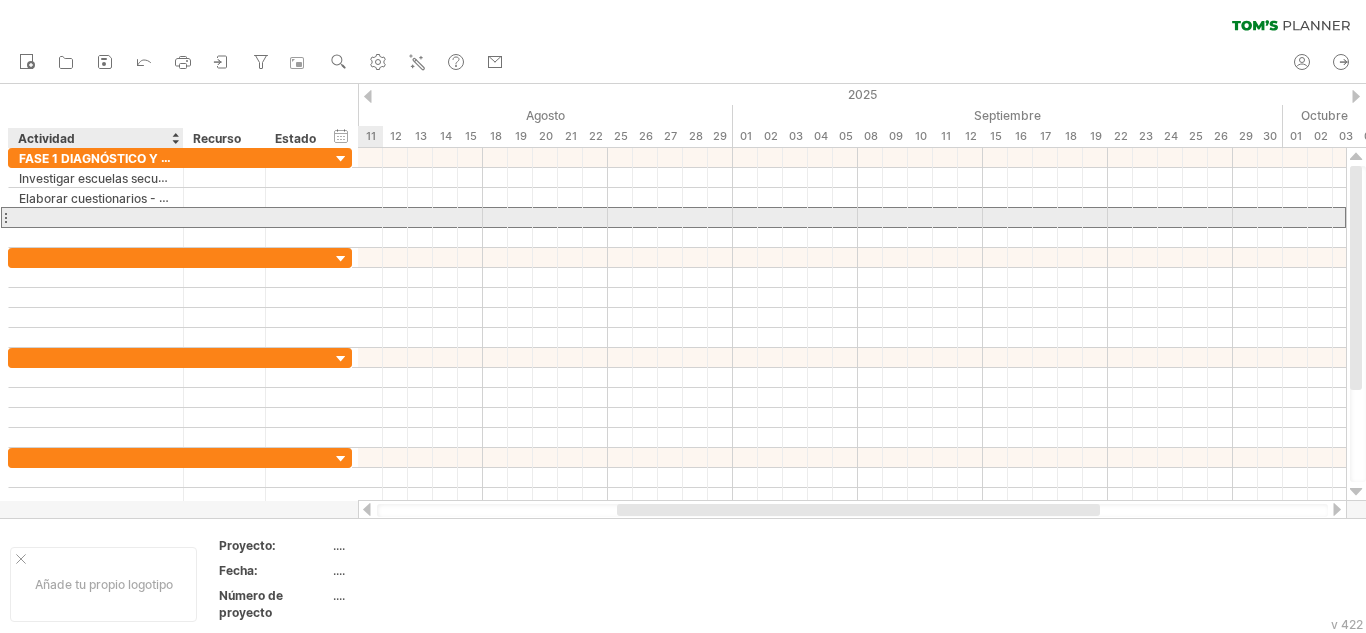 click at bounding box center (96, 217) 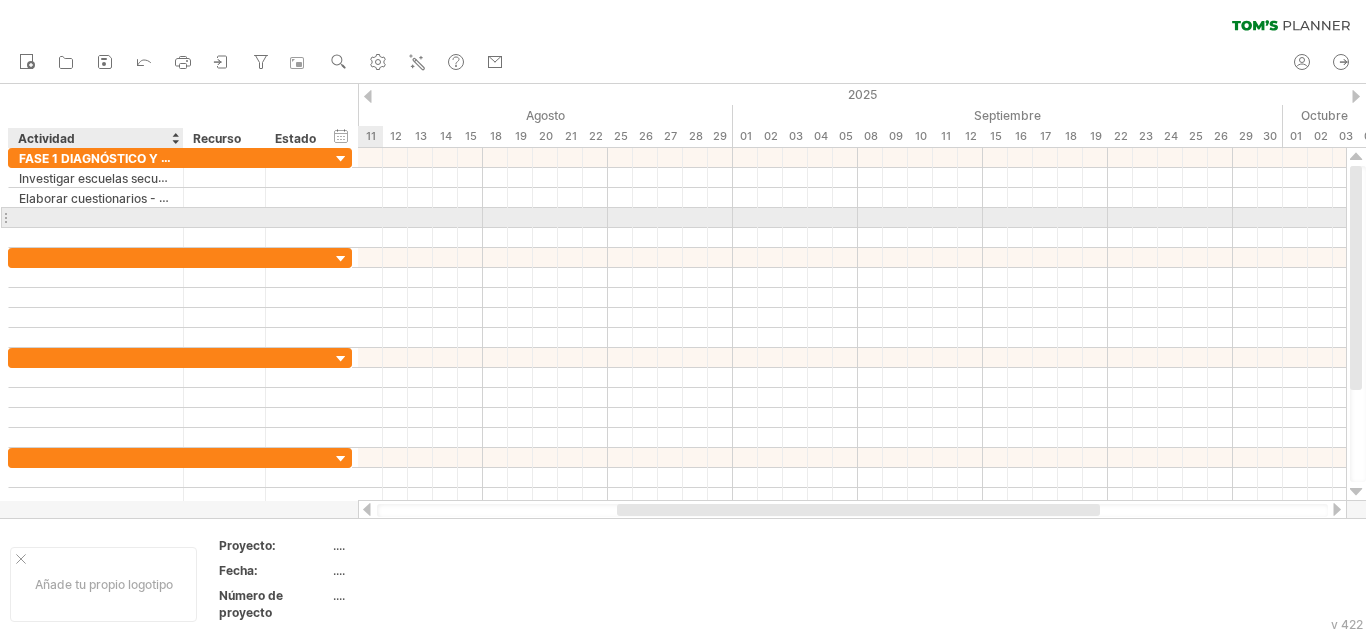 paste on "**********" 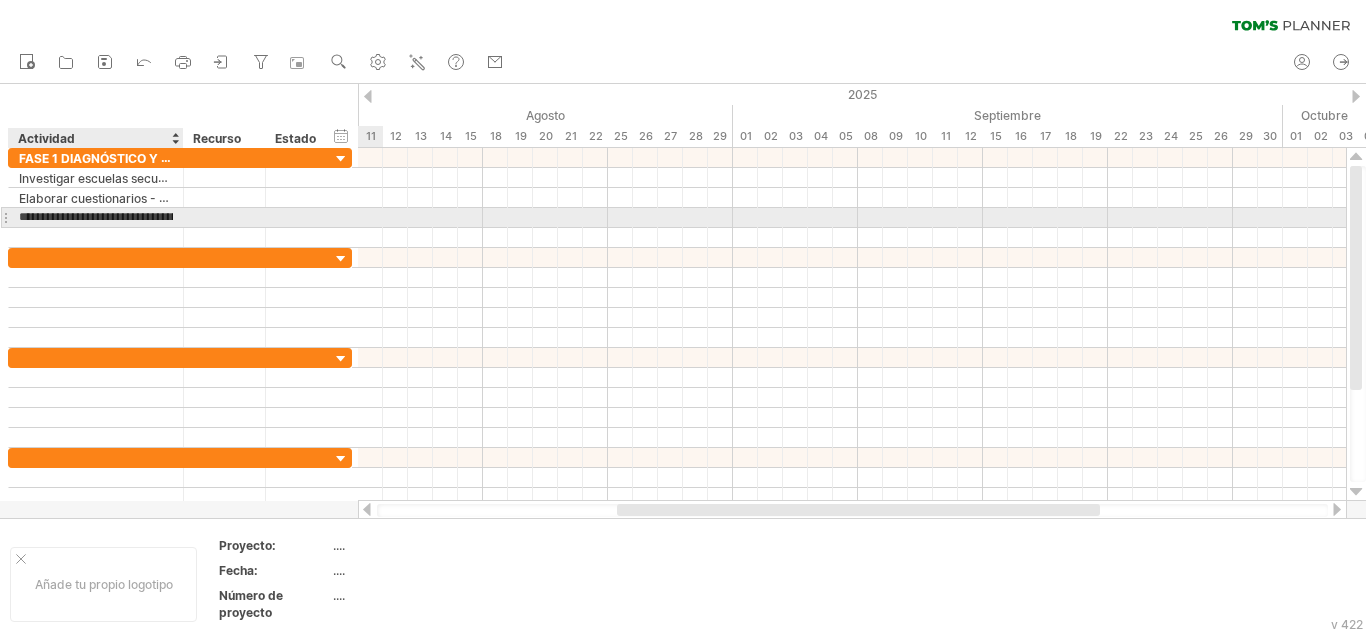 scroll, scrollTop: 0, scrollLeft: 192, axis: horizontal 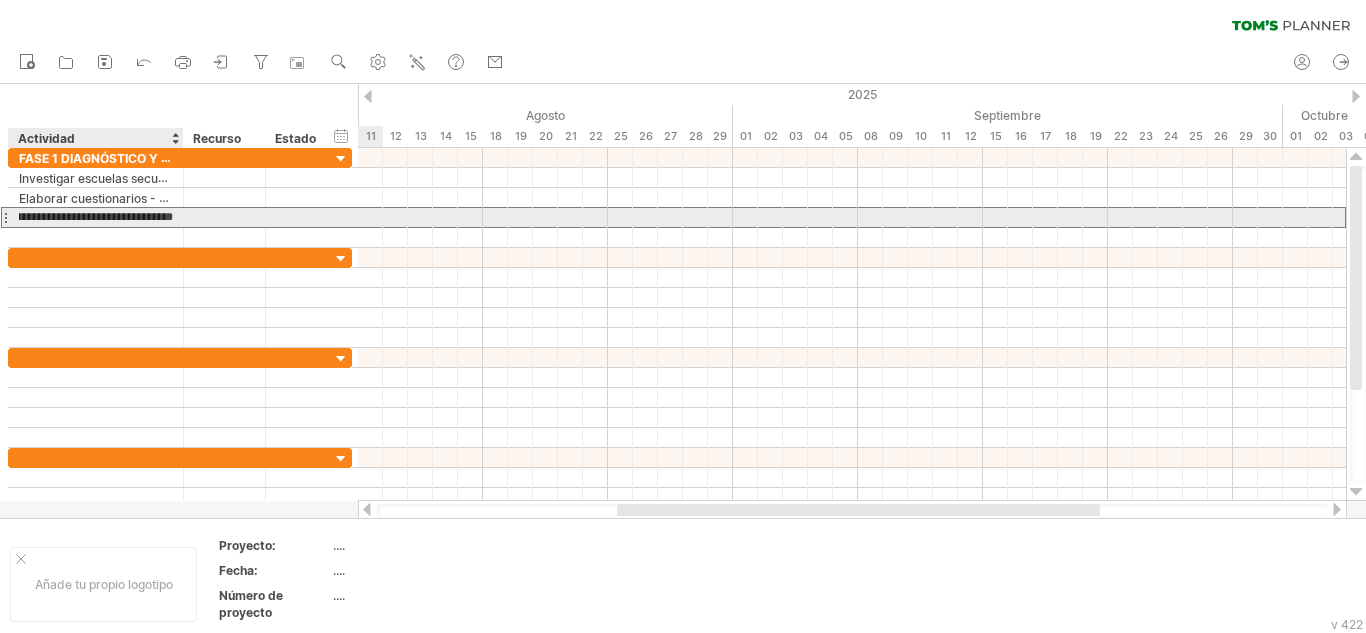 click on "**********" at bounding box center (96, 217) 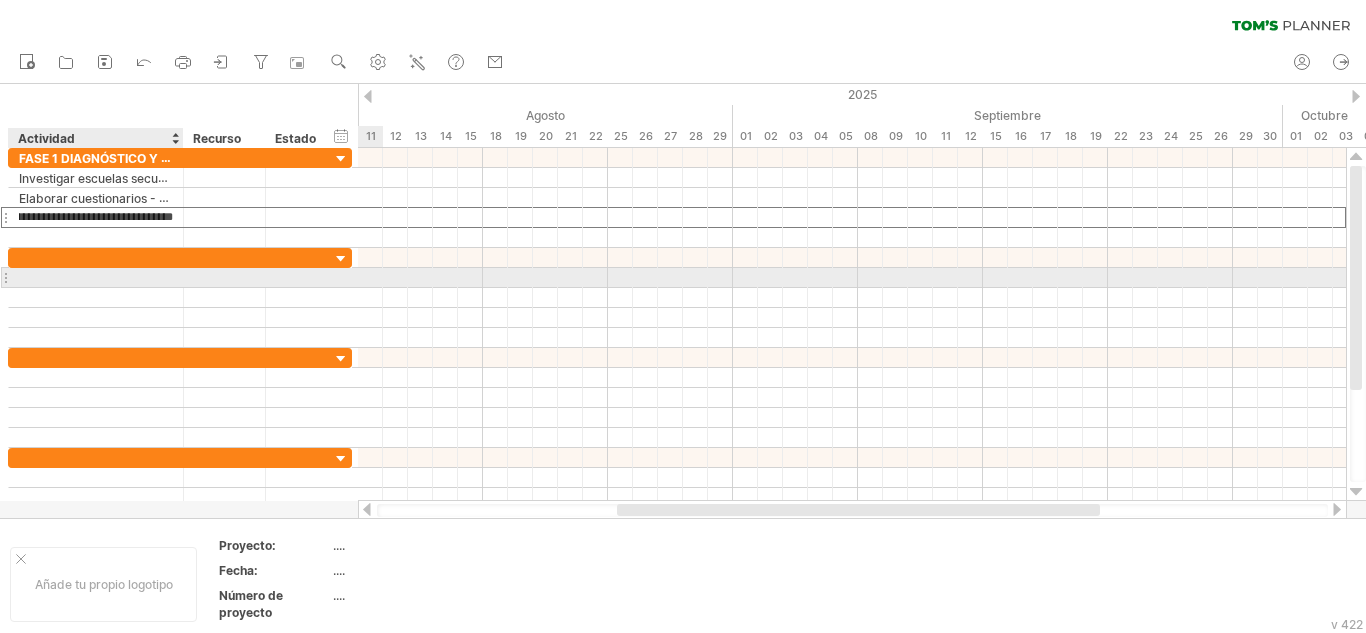 click at bounding box center (96, 277) 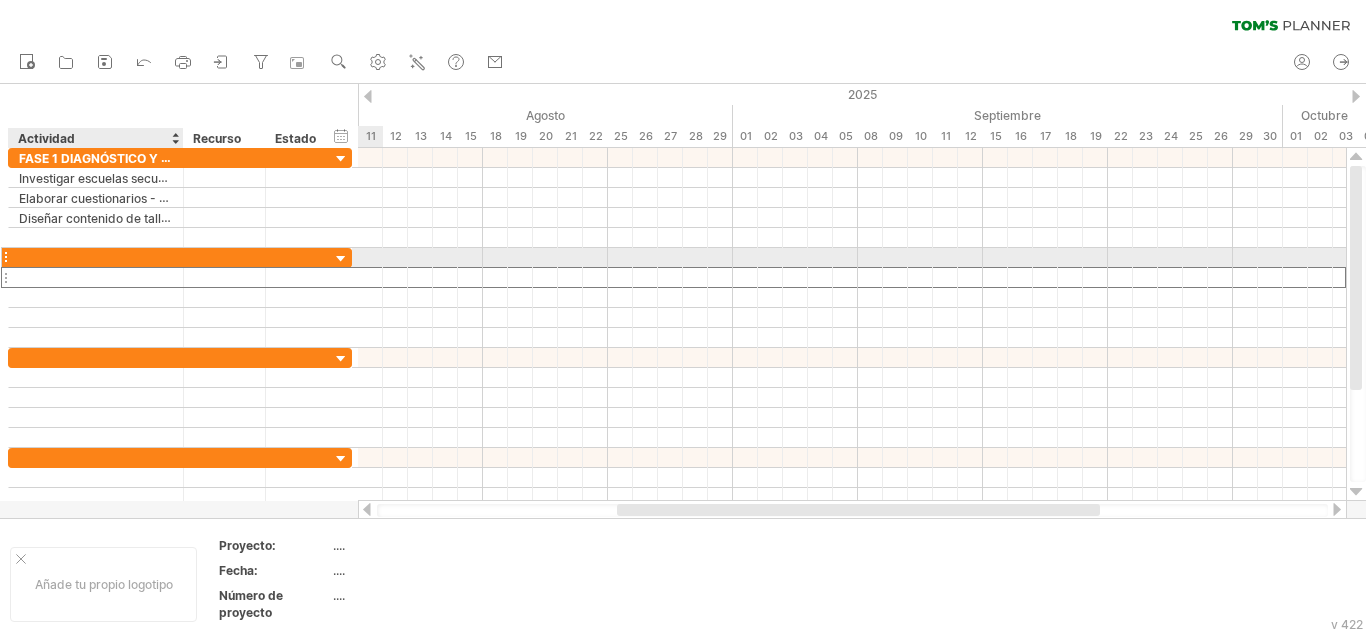 click at bounding box center (96, 257) 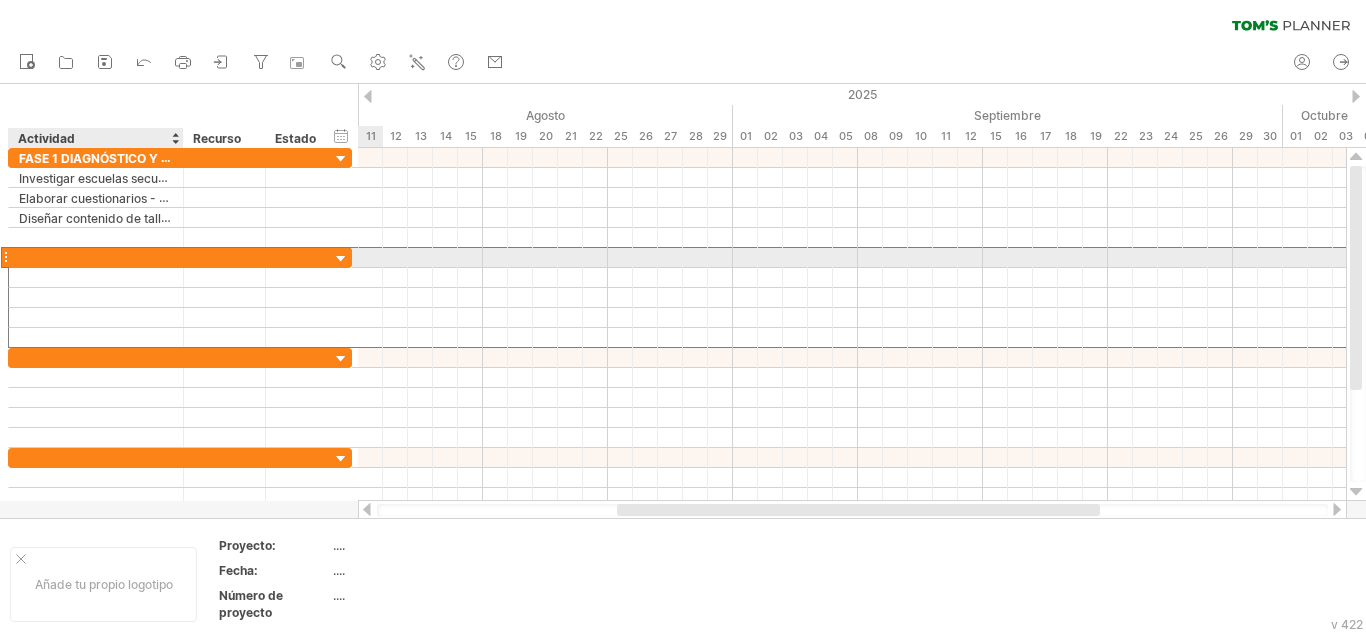 click at bounding box center (96, 257) 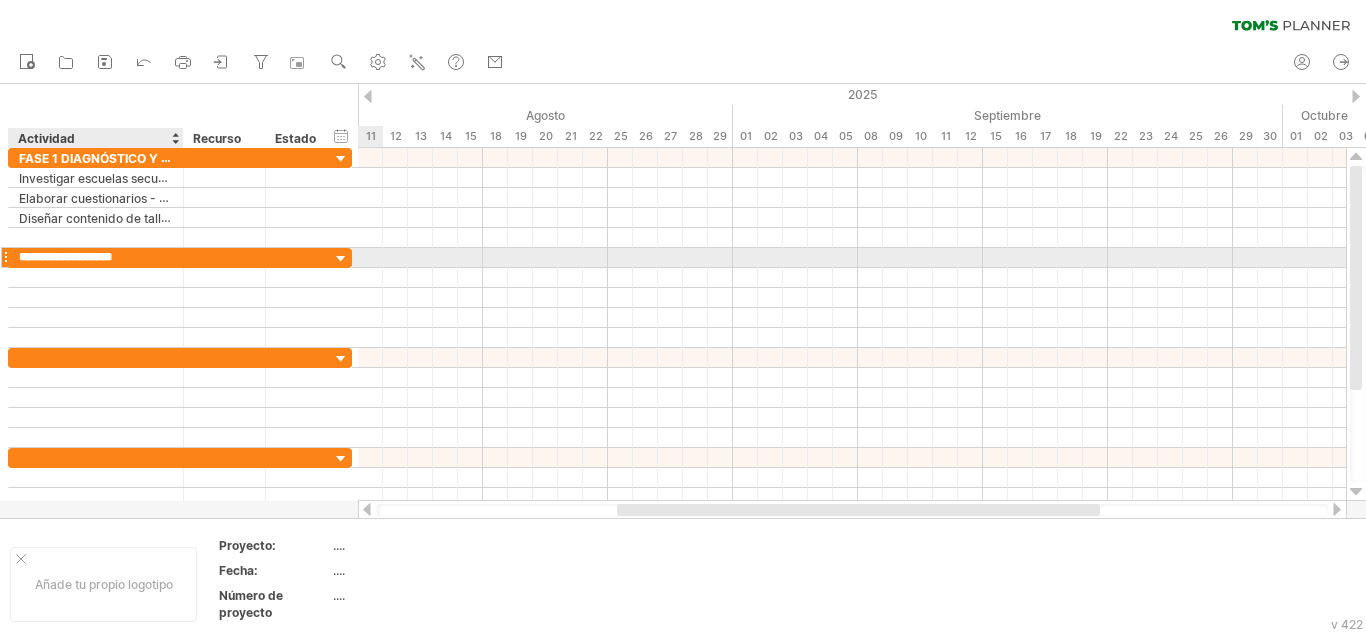 type on "**********" 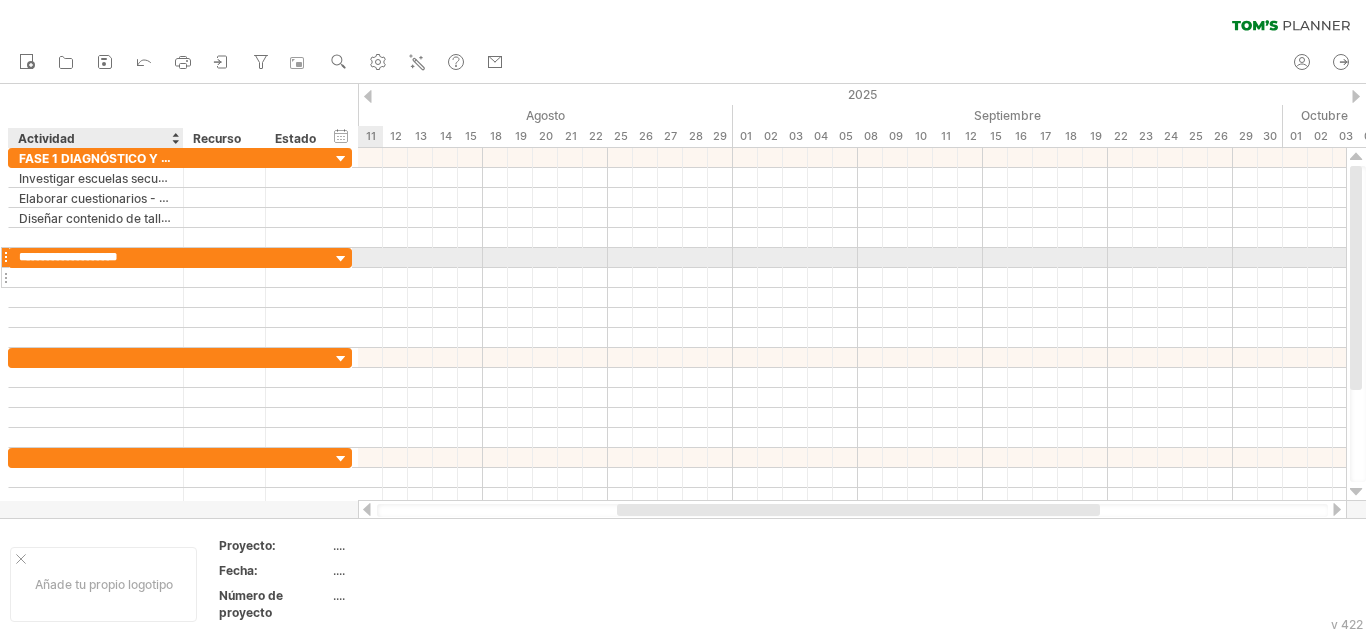 click at bounding box center (96, 277) 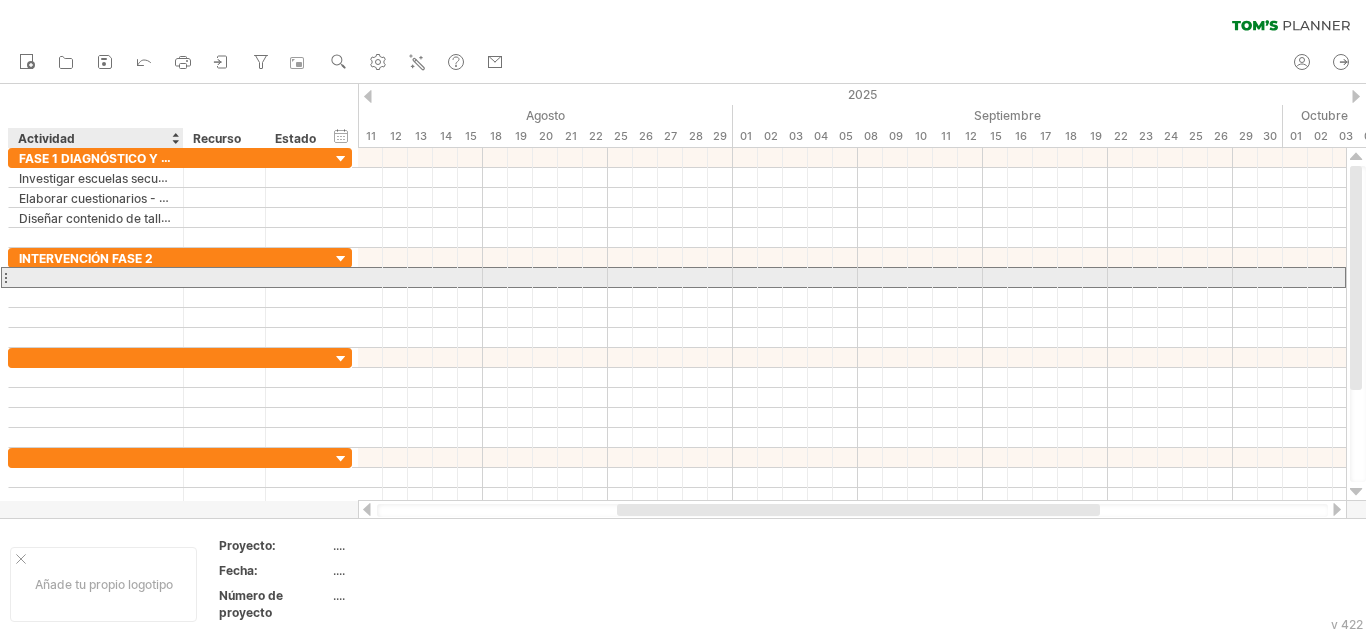 click at bounding box center [96, 277] 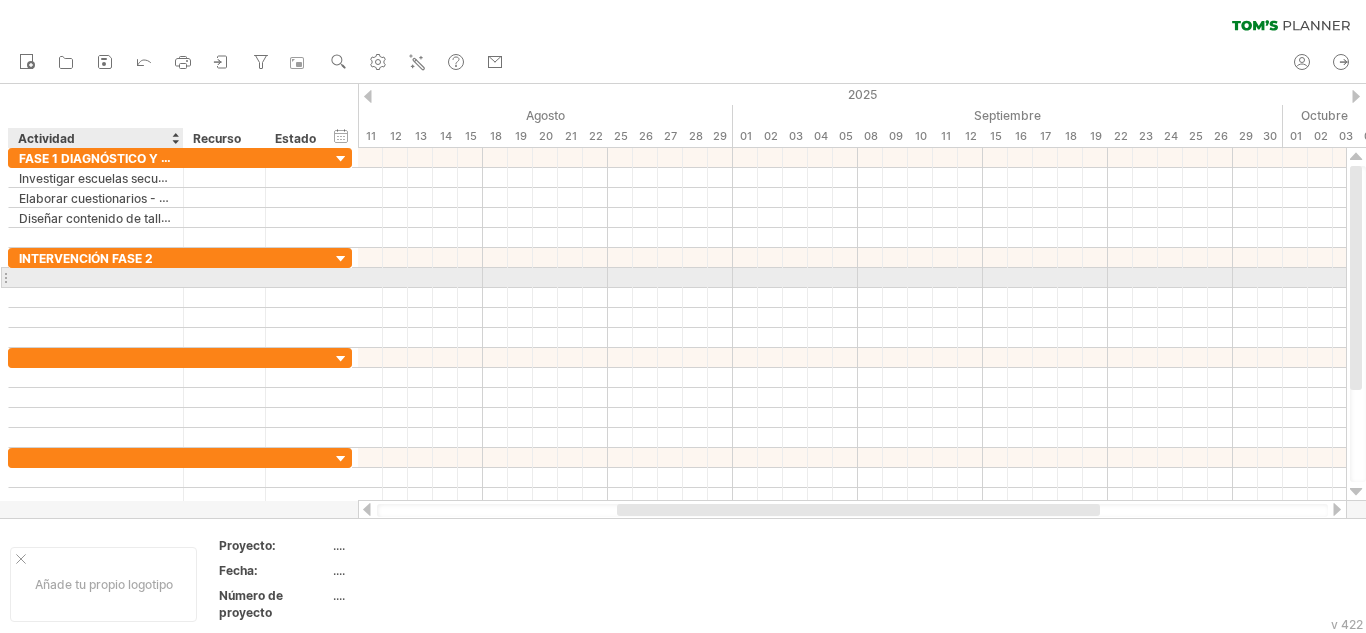 paste on "**********" 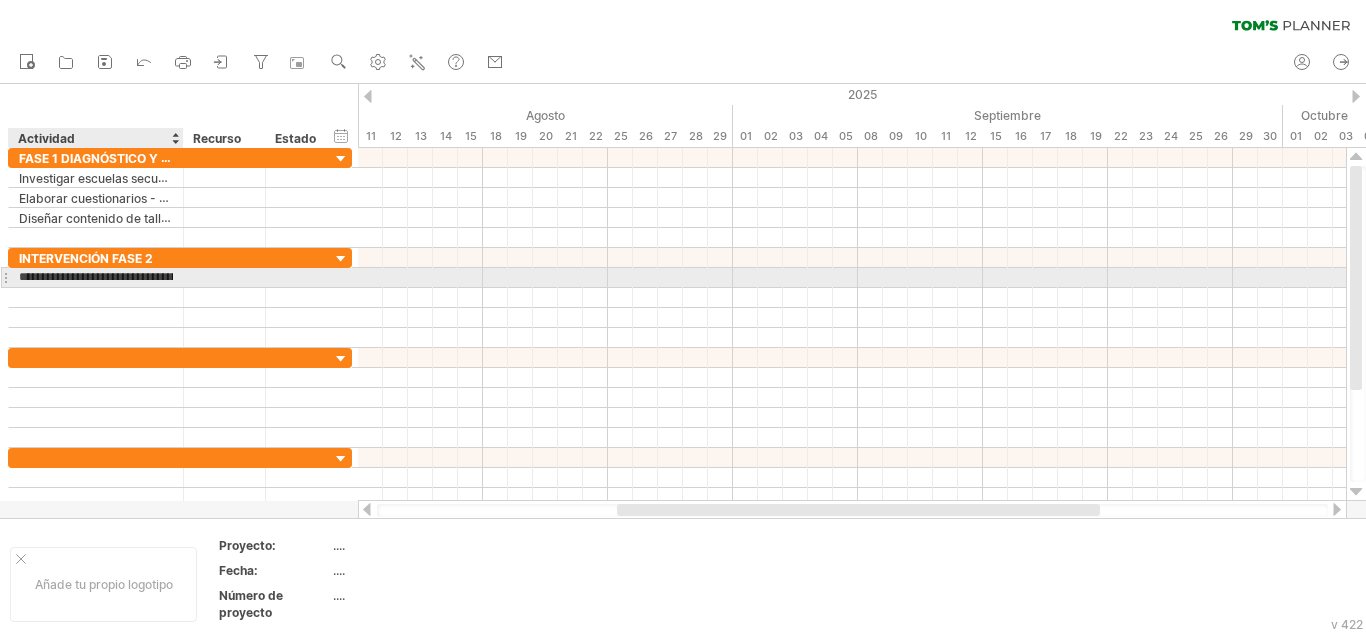 scroll, scrollTop: 0, scrollLeft: 257, axis: horizontal 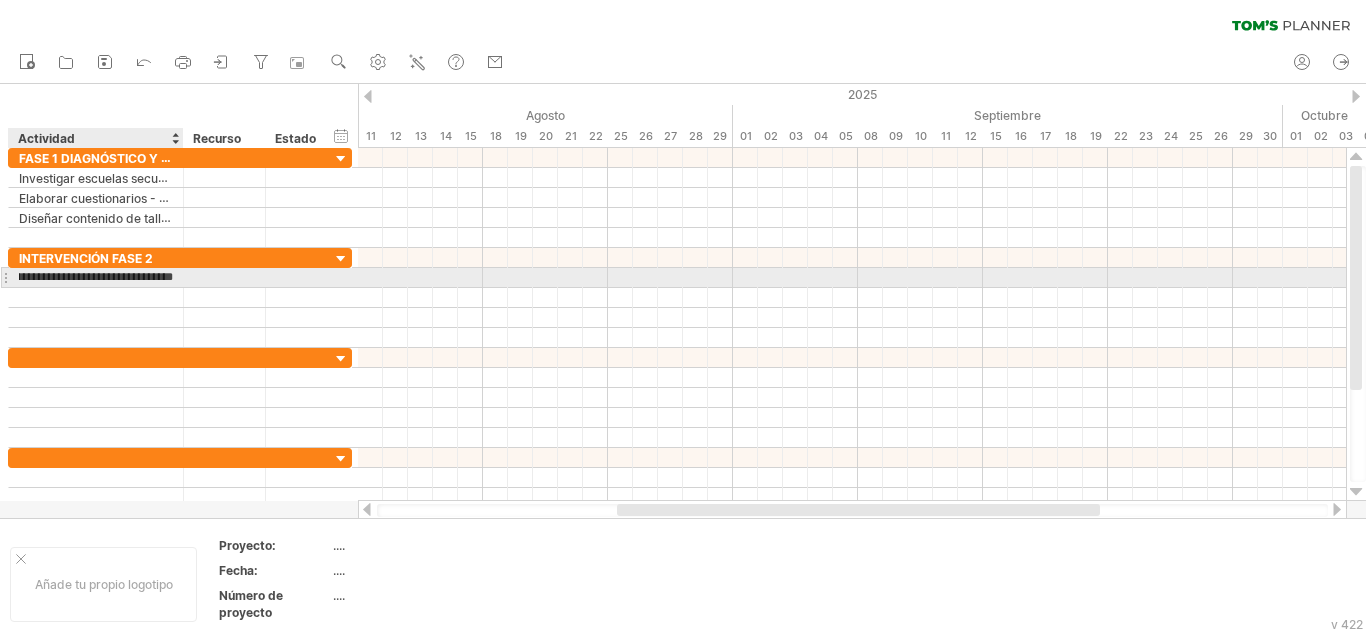 click on "**********" at bounding box center (96, 277) 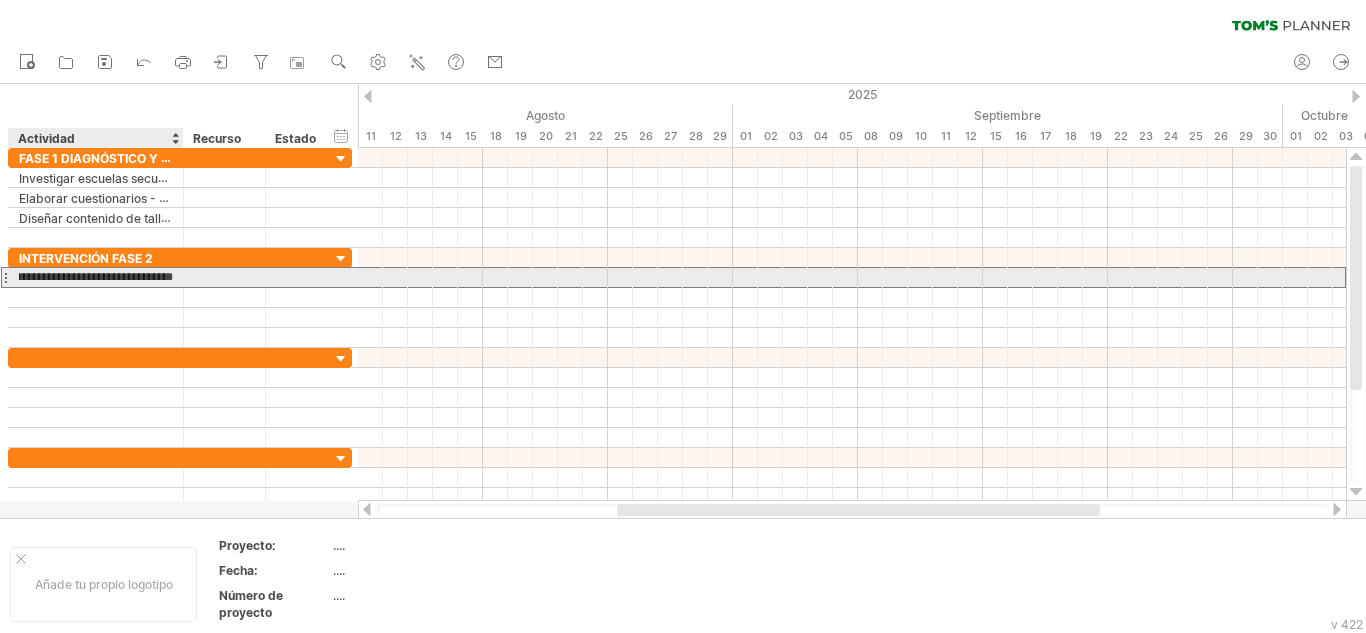 scroll, scrollTop: 0, scrollLeft: 220, axis: horizontal 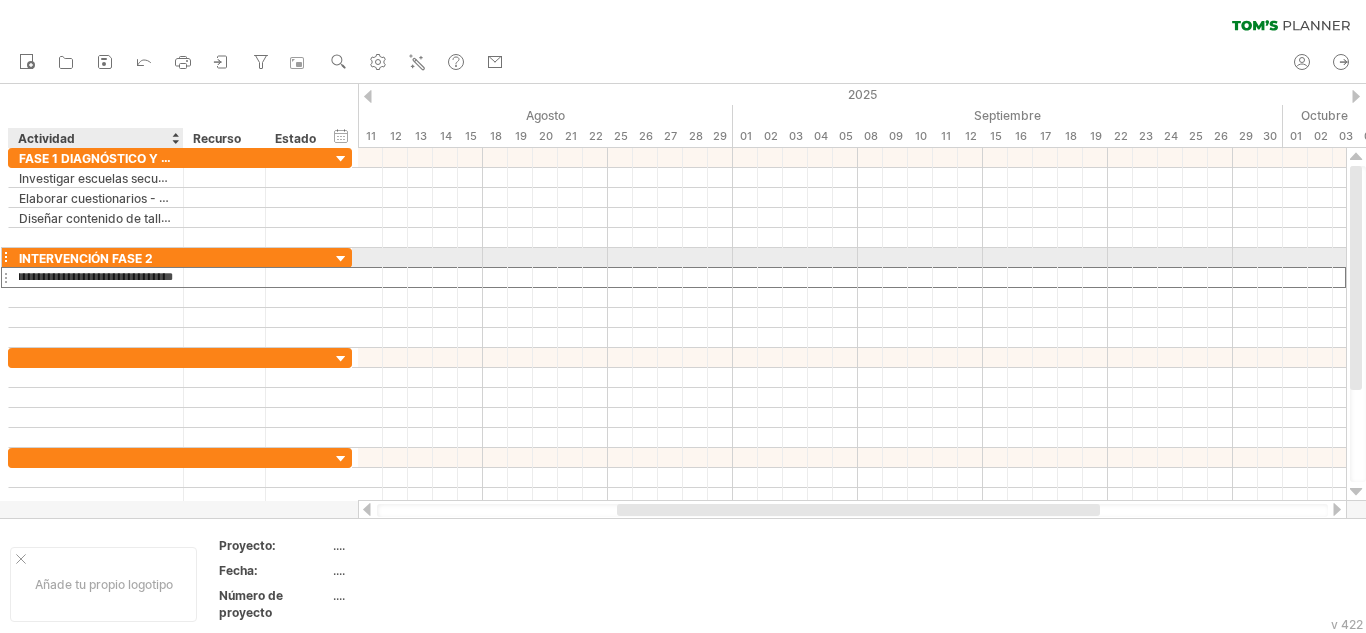 type on "**********" 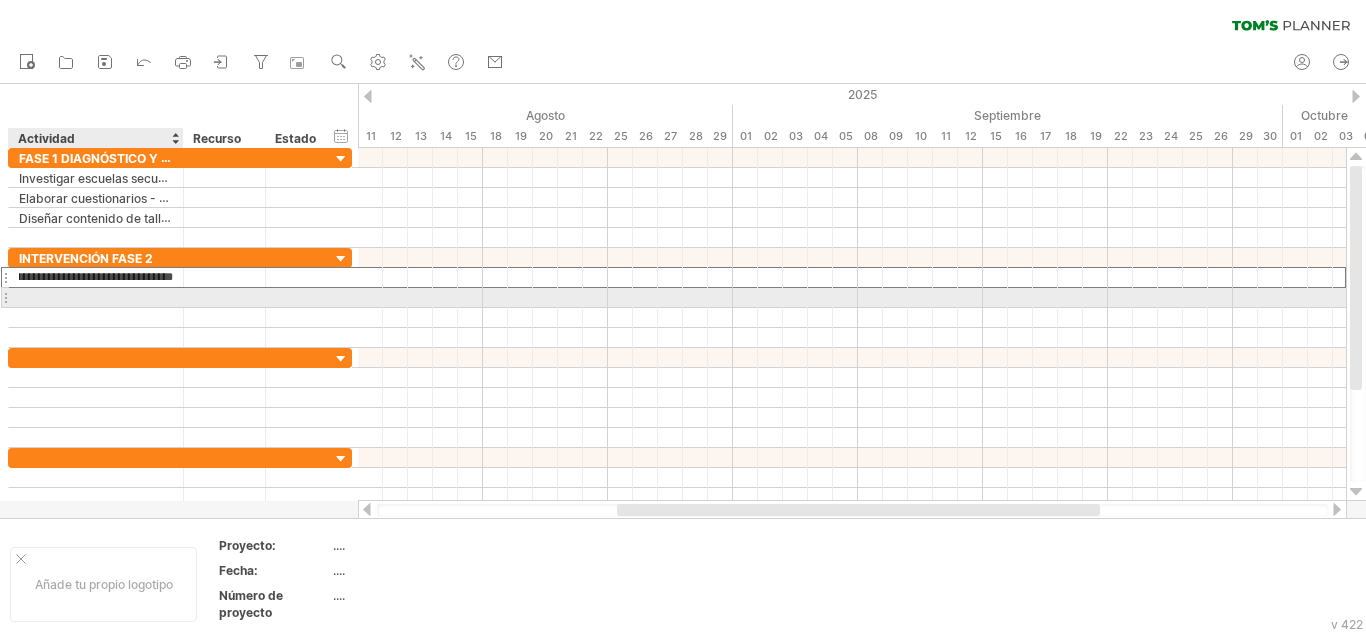 click at bounding box center [96, 297] 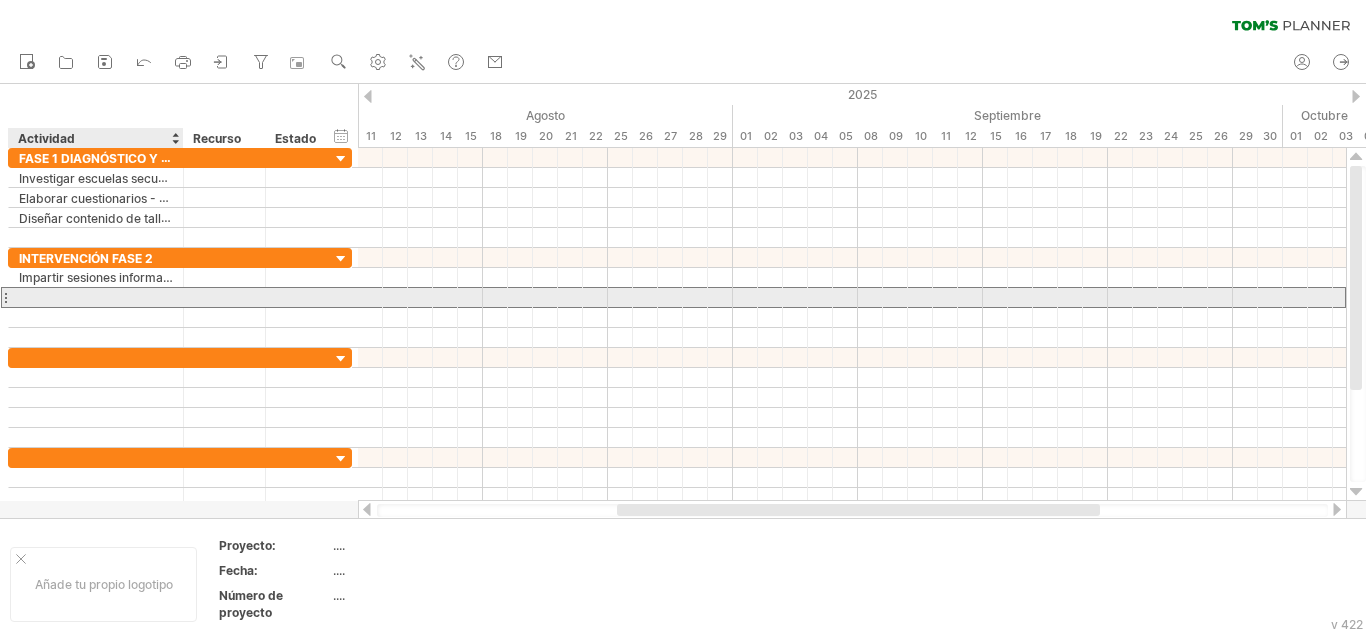 scroll, scrollTop: 0, scrollLeft: 0, axis: both 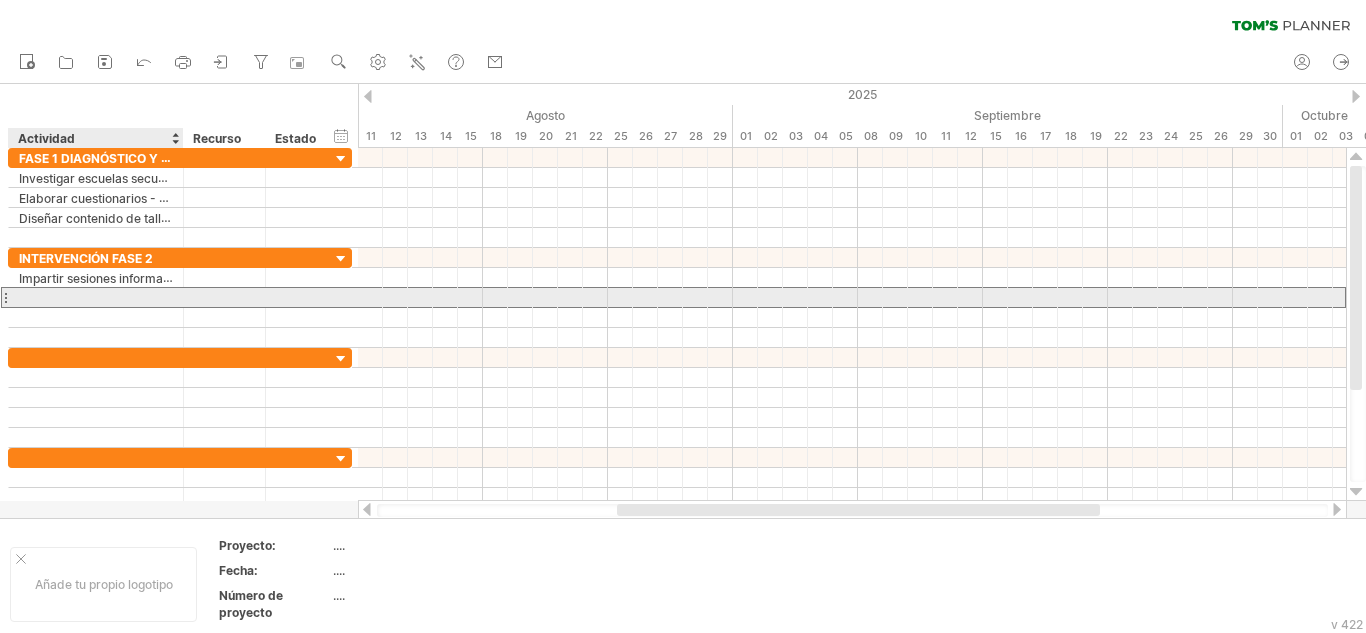 click at bounding box center [96, 297] 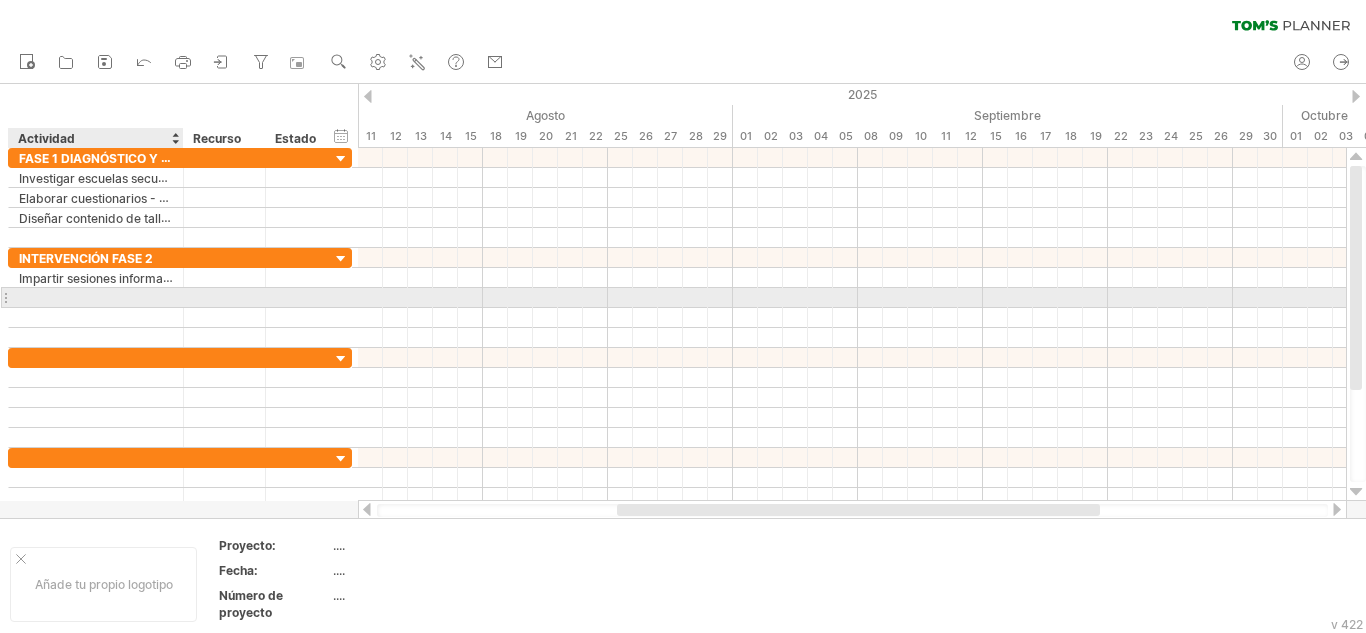 paste on "**********" 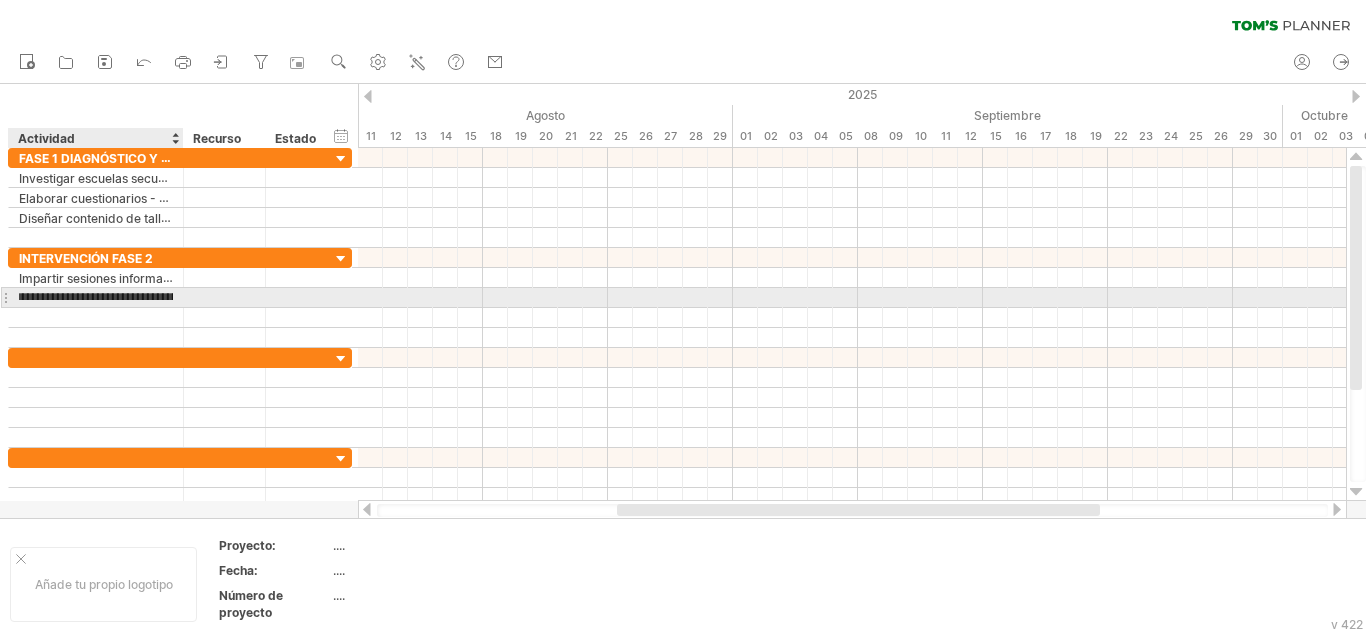 scroll, scrollTop: 0, scrollLeft: 230, axis: horizontal 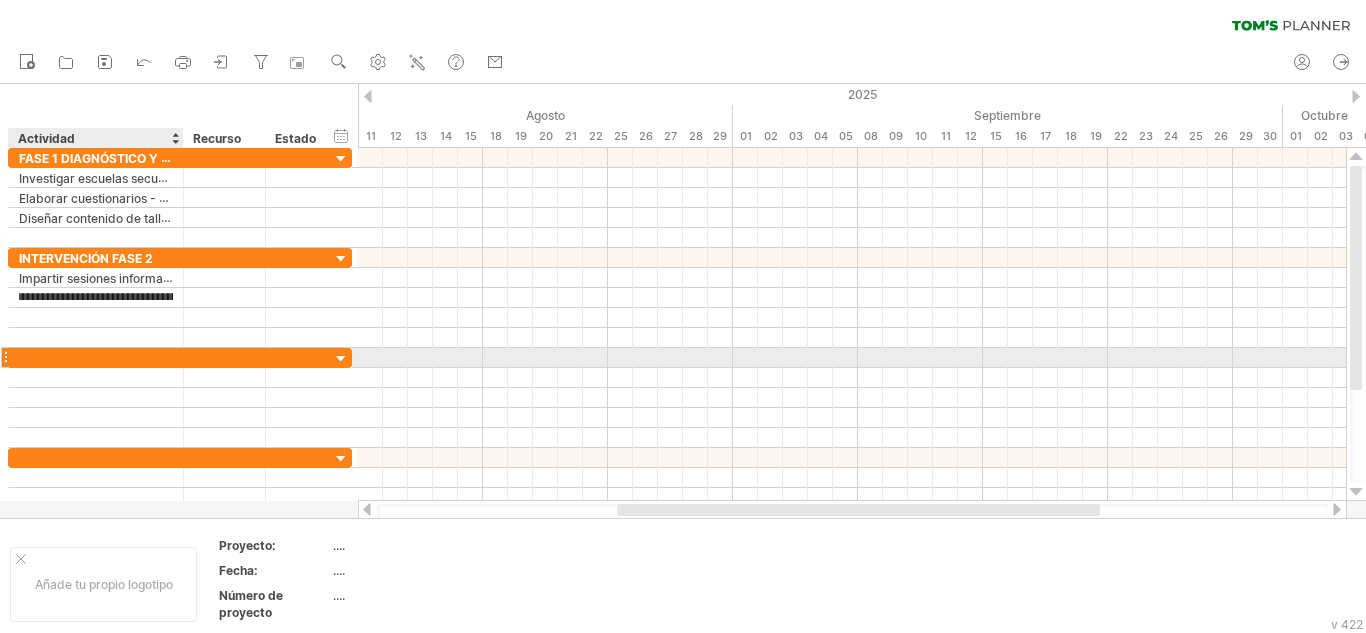 click at bounding box center (96, 357) 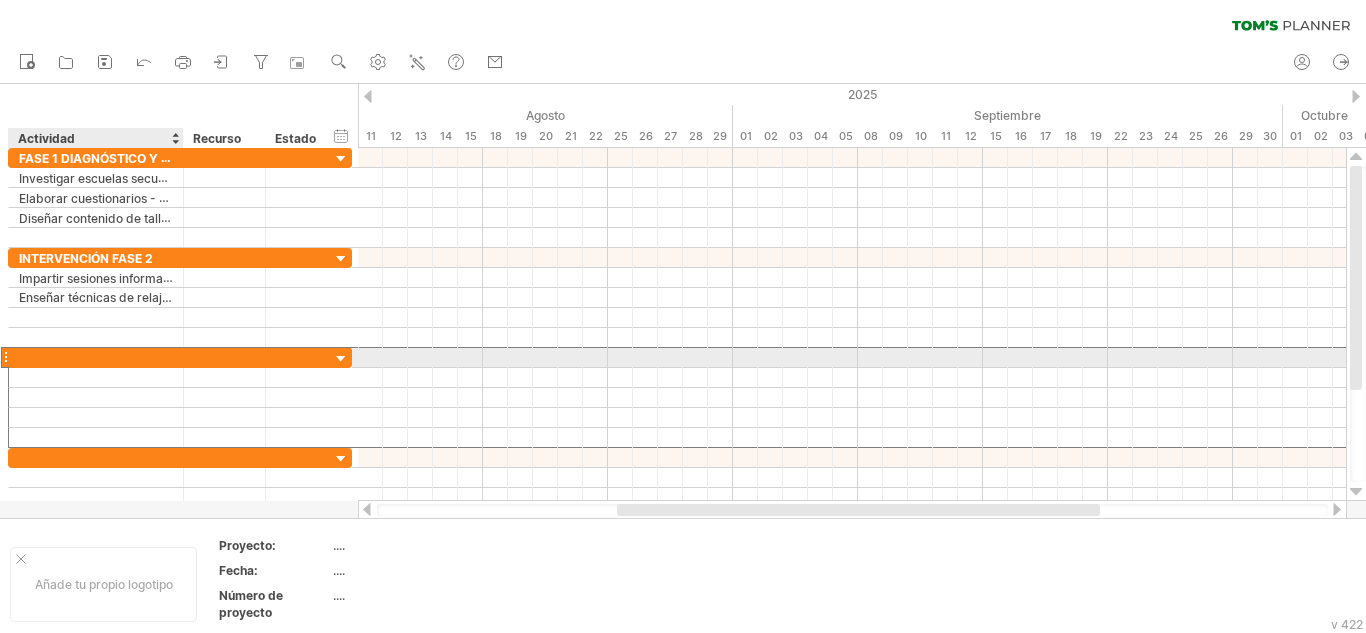 scroll, scrollTop: 0, scrollLeft: 0, axis: both 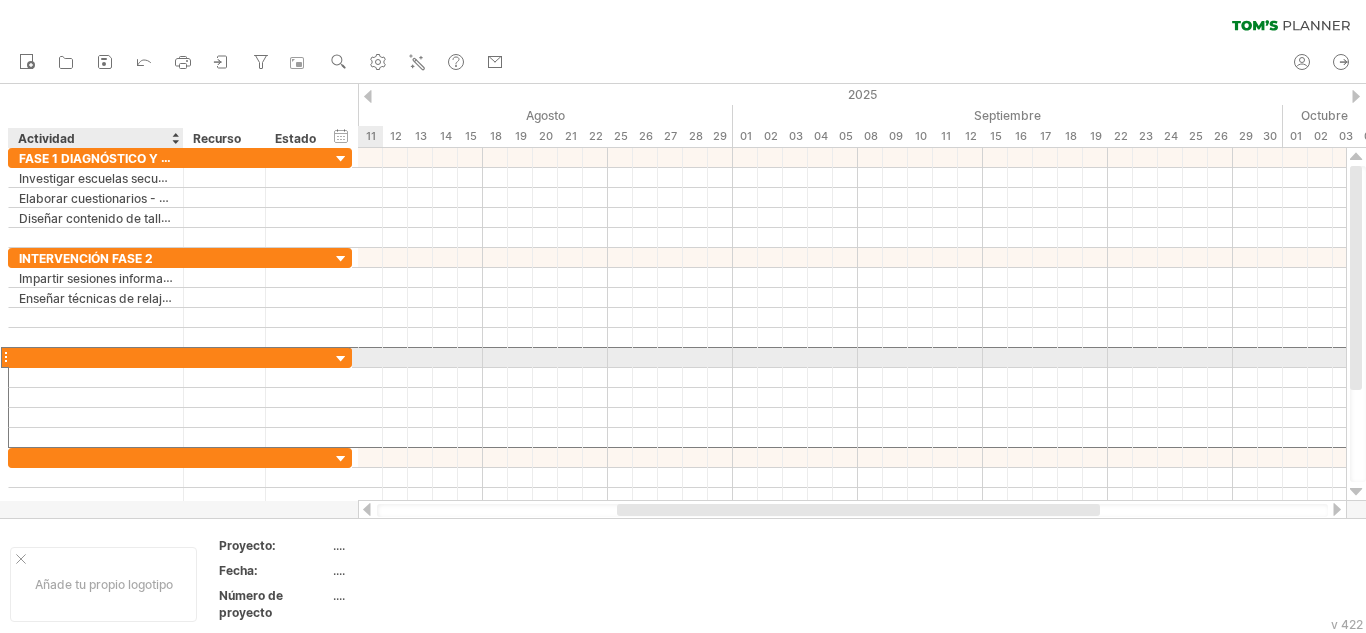 click at bounding box center (96, 357) 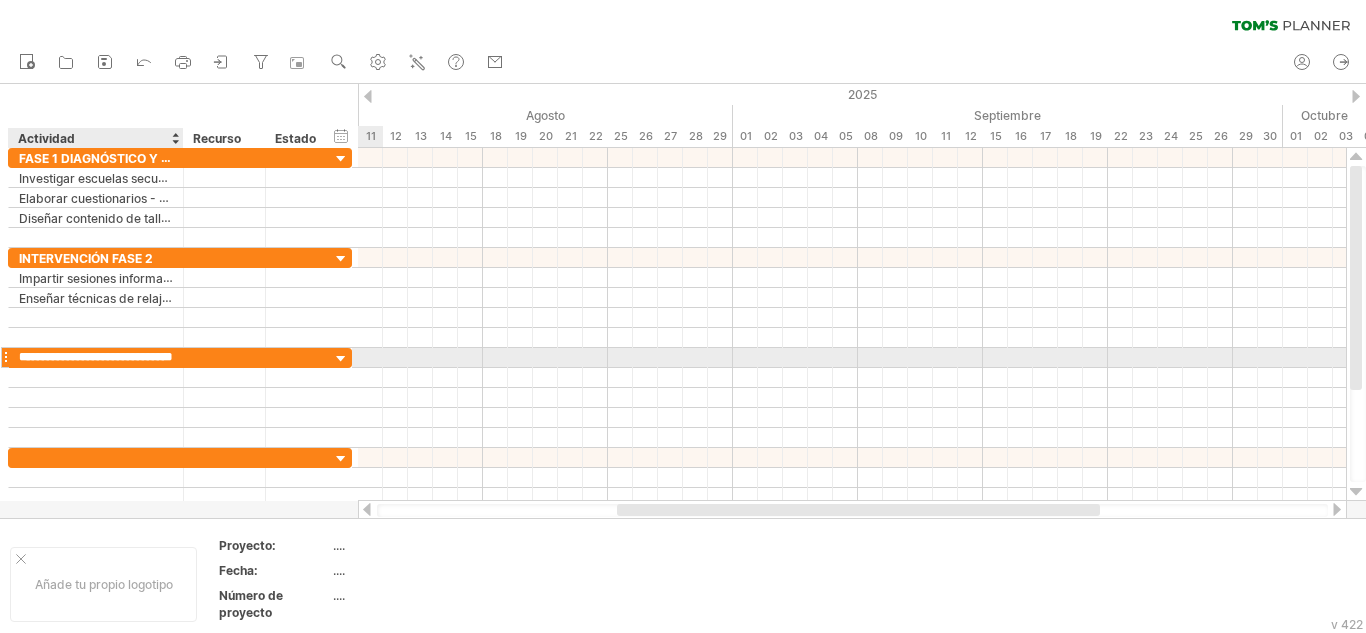type on "**********" 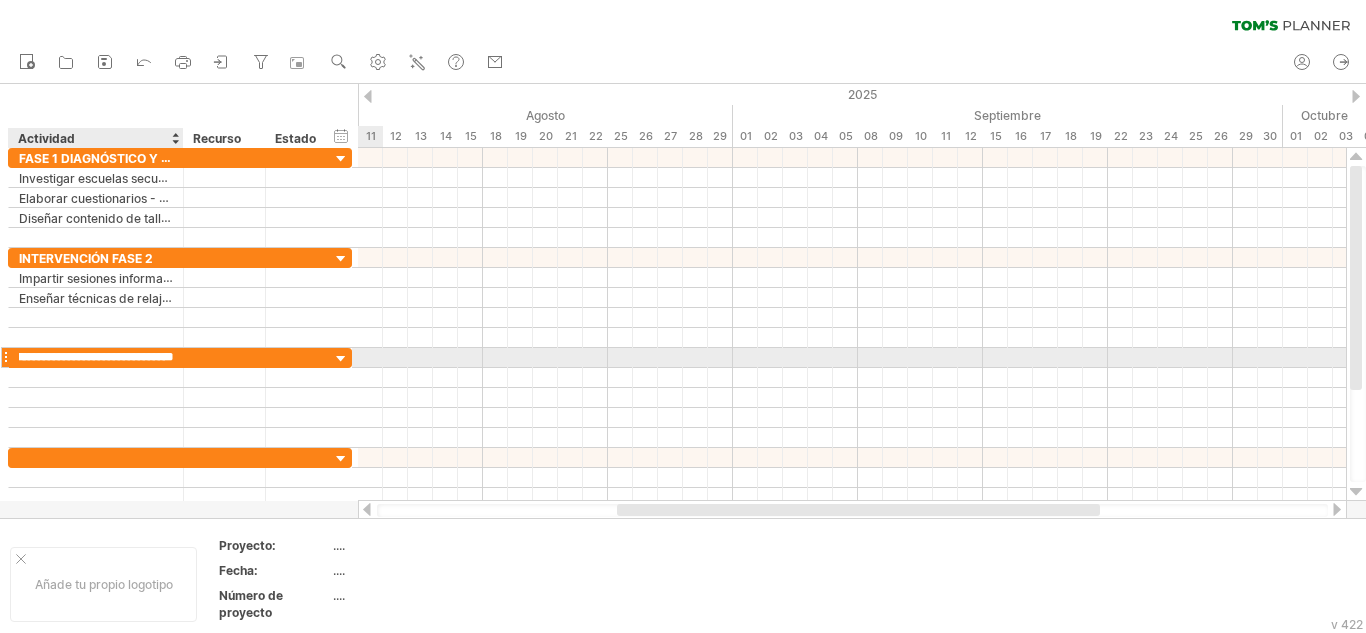 scroll, scrollTop: 0, scrollLeft: 69, axis: horizontal 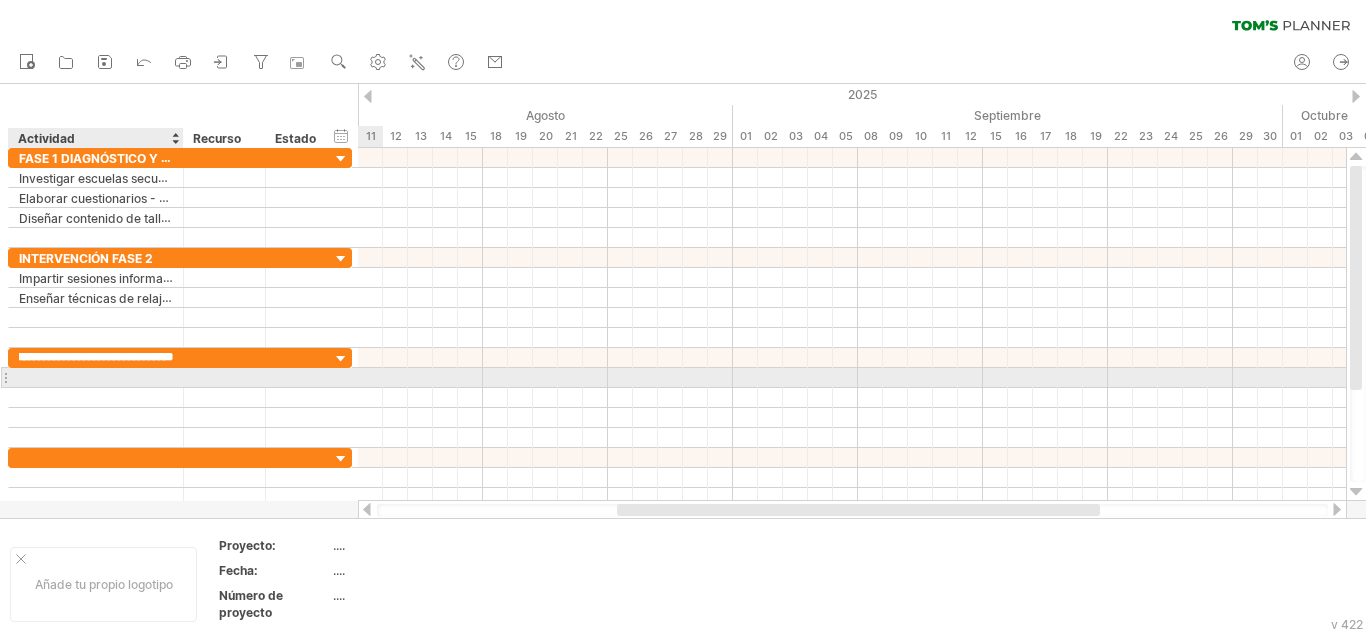 click at bounding box center (96, 377) 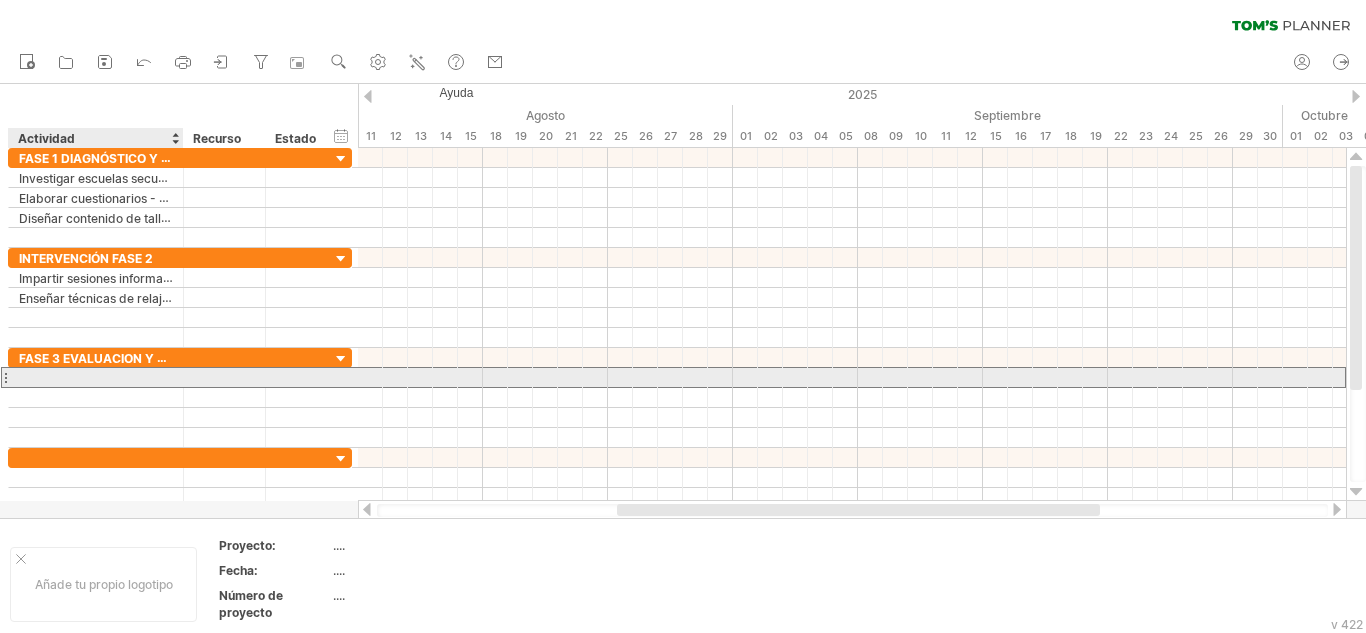 click at bounding box center [96, 377] 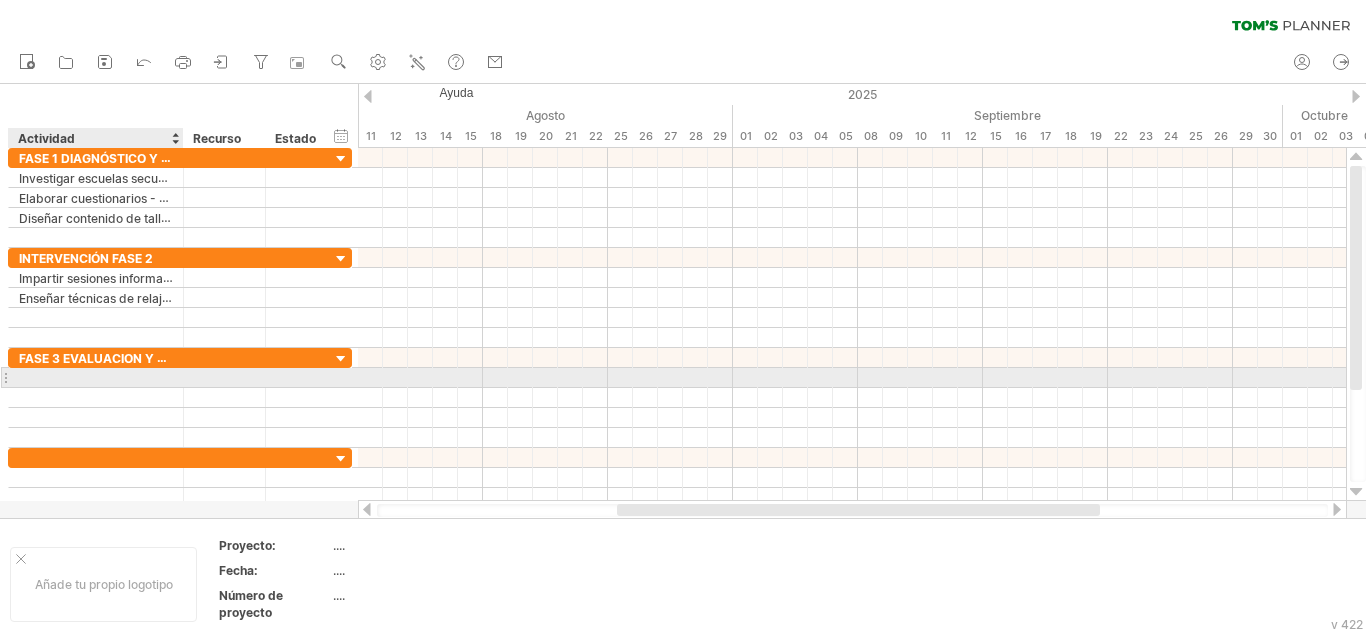 paste on "**********" 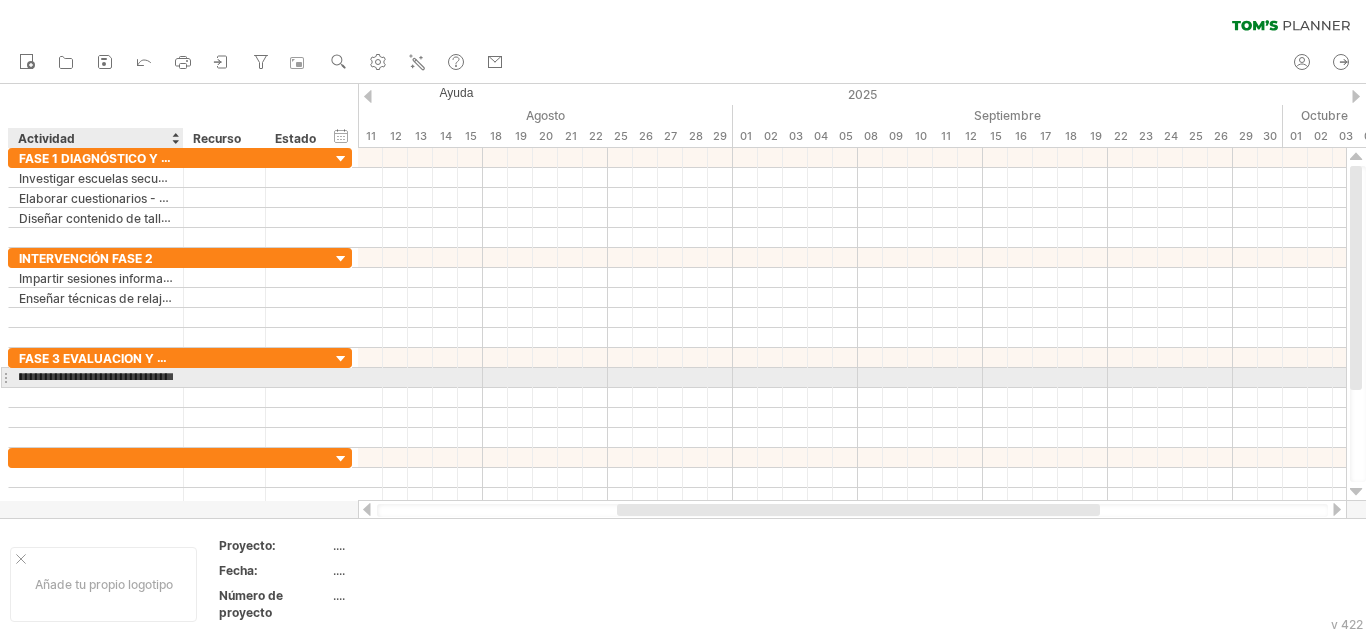 scroll, scrollTop: 0, scrollLeft: 0, axis: both 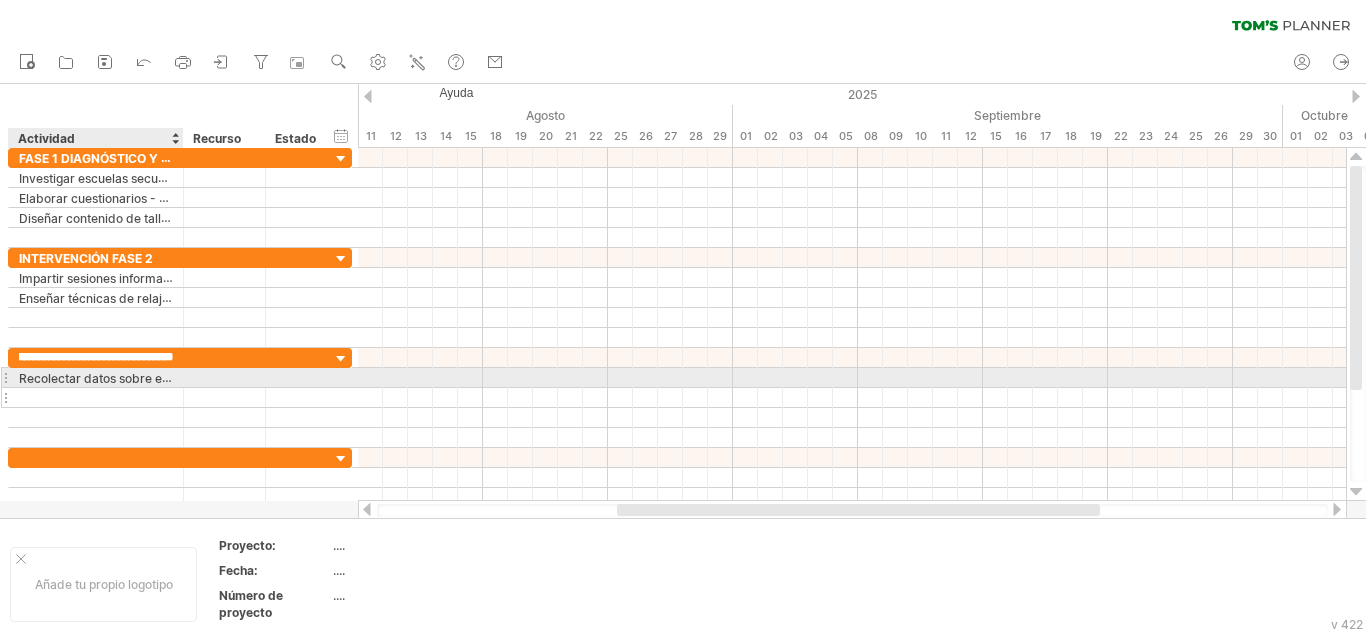 click at bounding box center [96, 397] 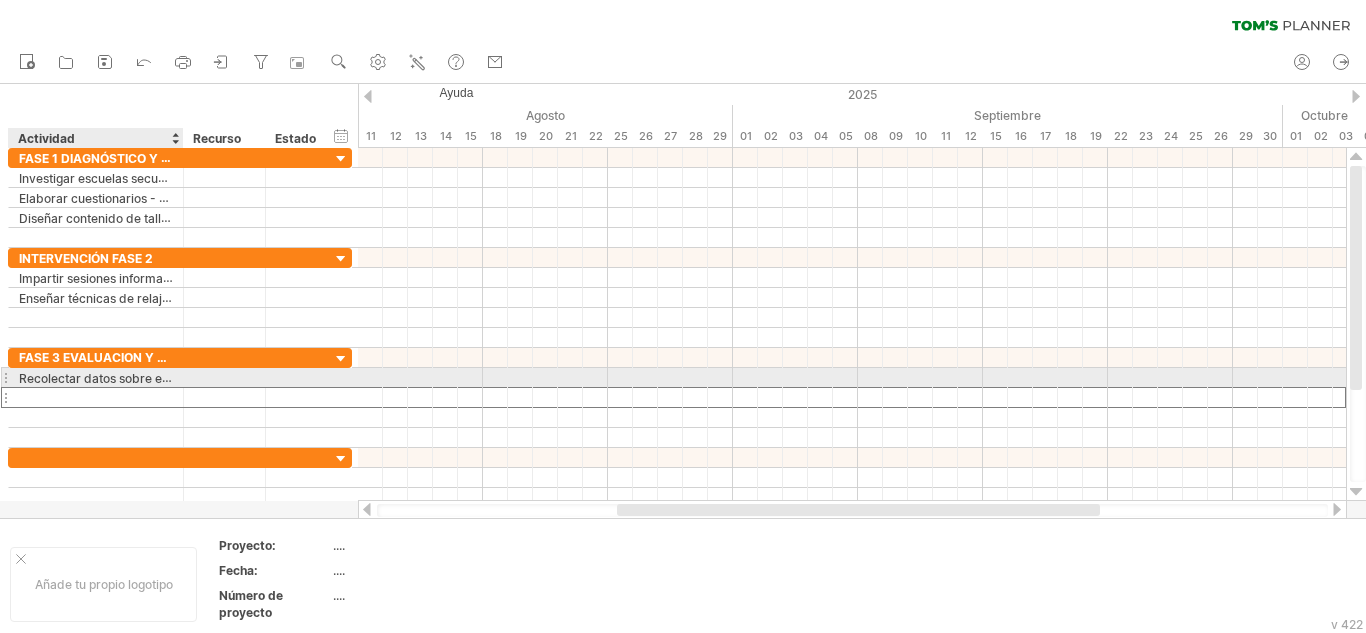 scroll, scrollTop: 0, scrollLeft: 0, axis: both 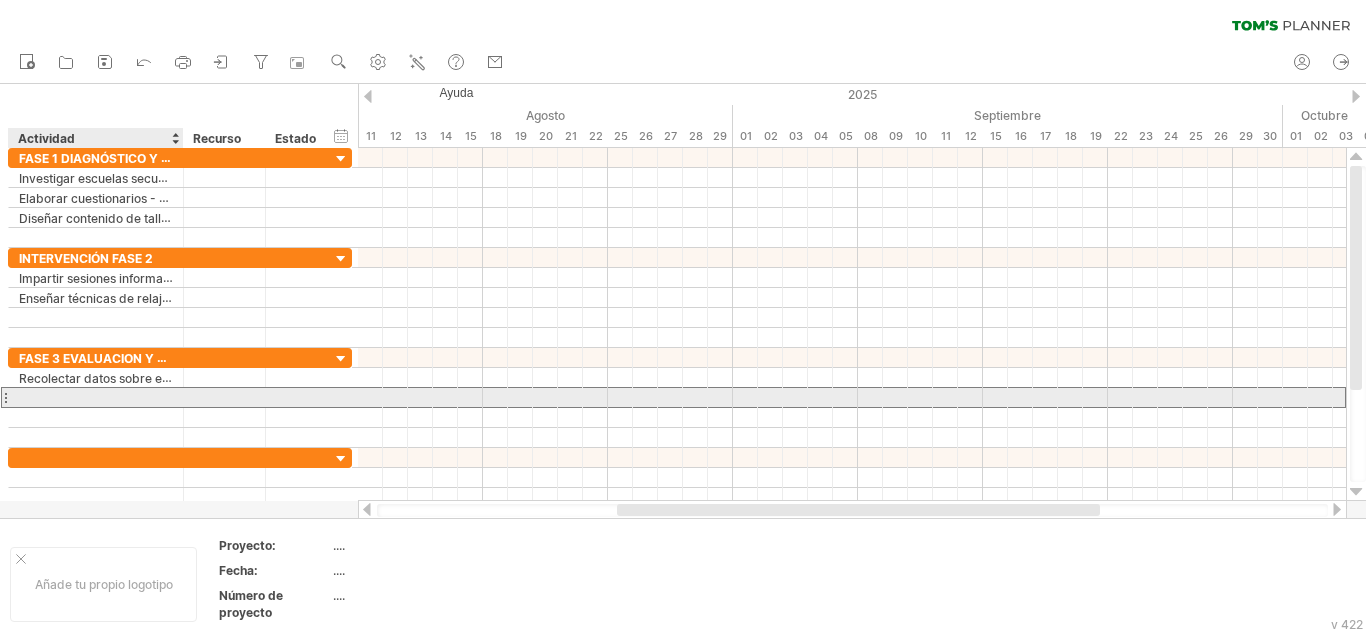 click at bounding box center [96, 397] 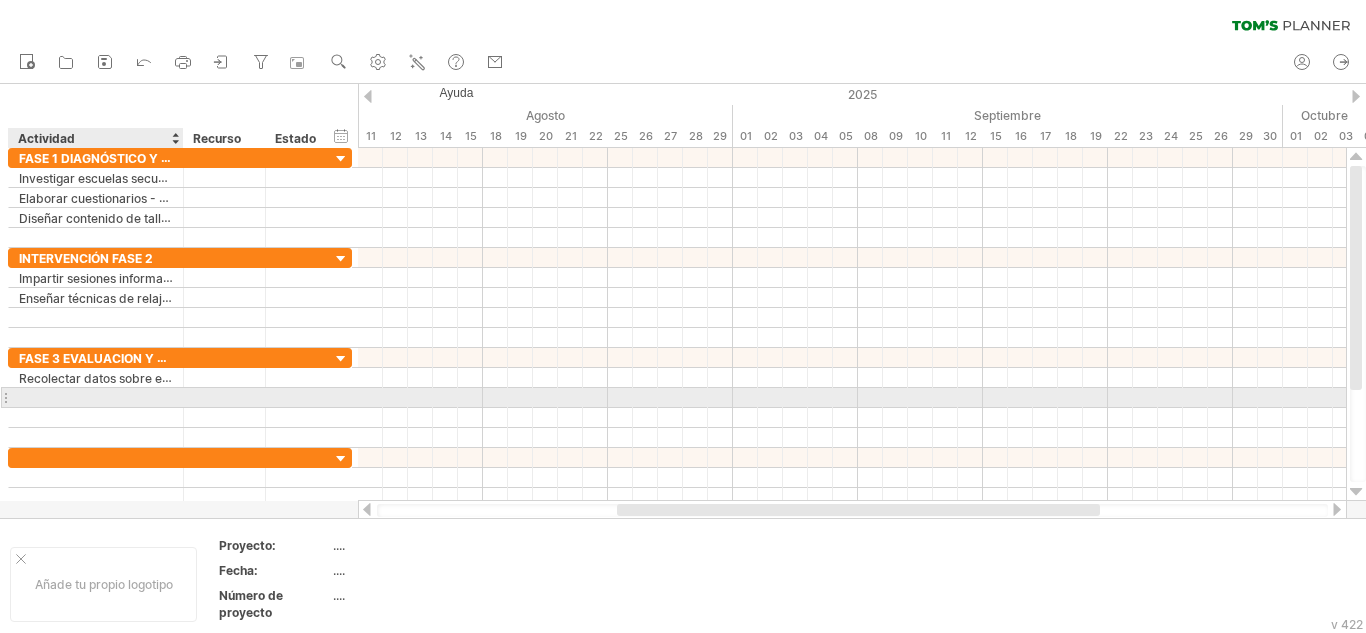 paste on "**********" 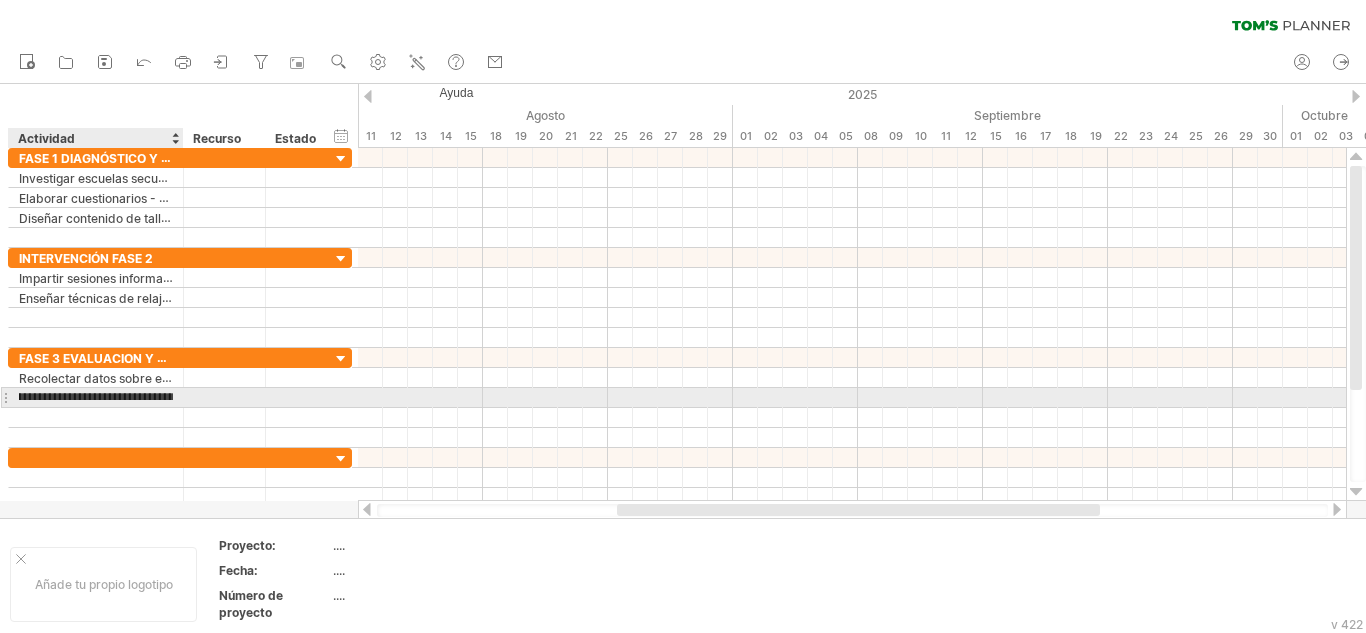 scroll, scrollTop: 0, scrollLeft: 125, axis: horizontal 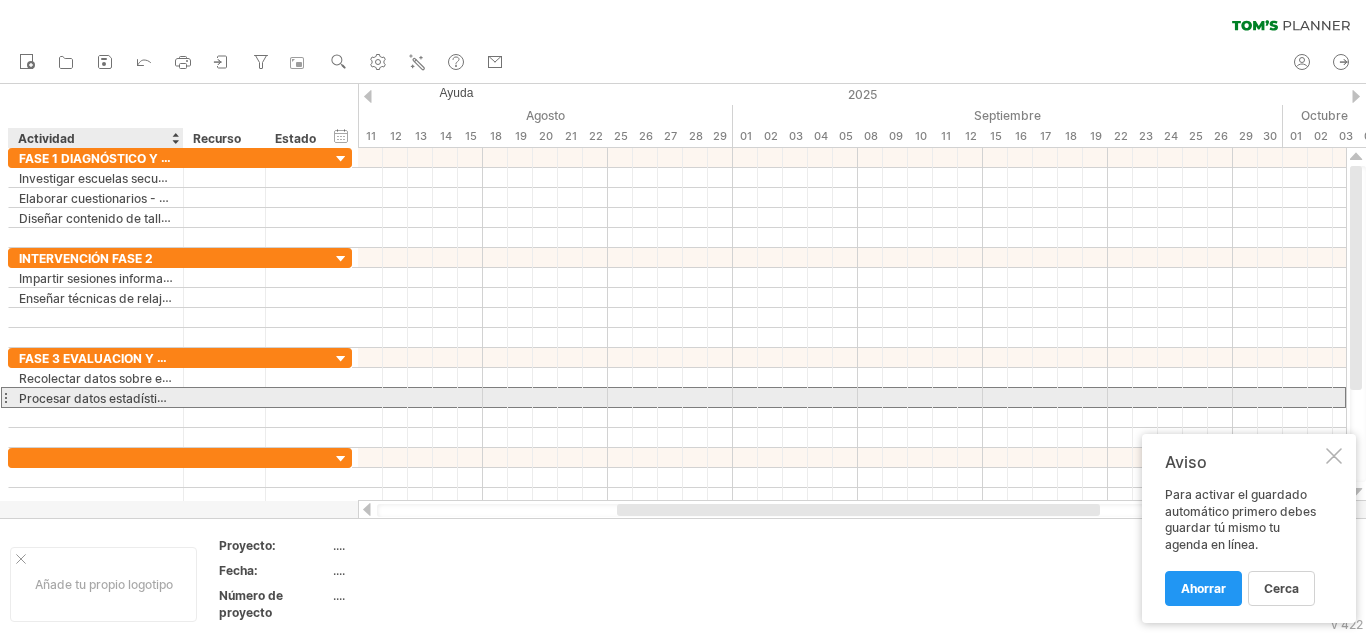 click on "Procesar datos estadísticos. <br> - Redactar conclusiones y recomendaciones." at bounding box center (246, 398) 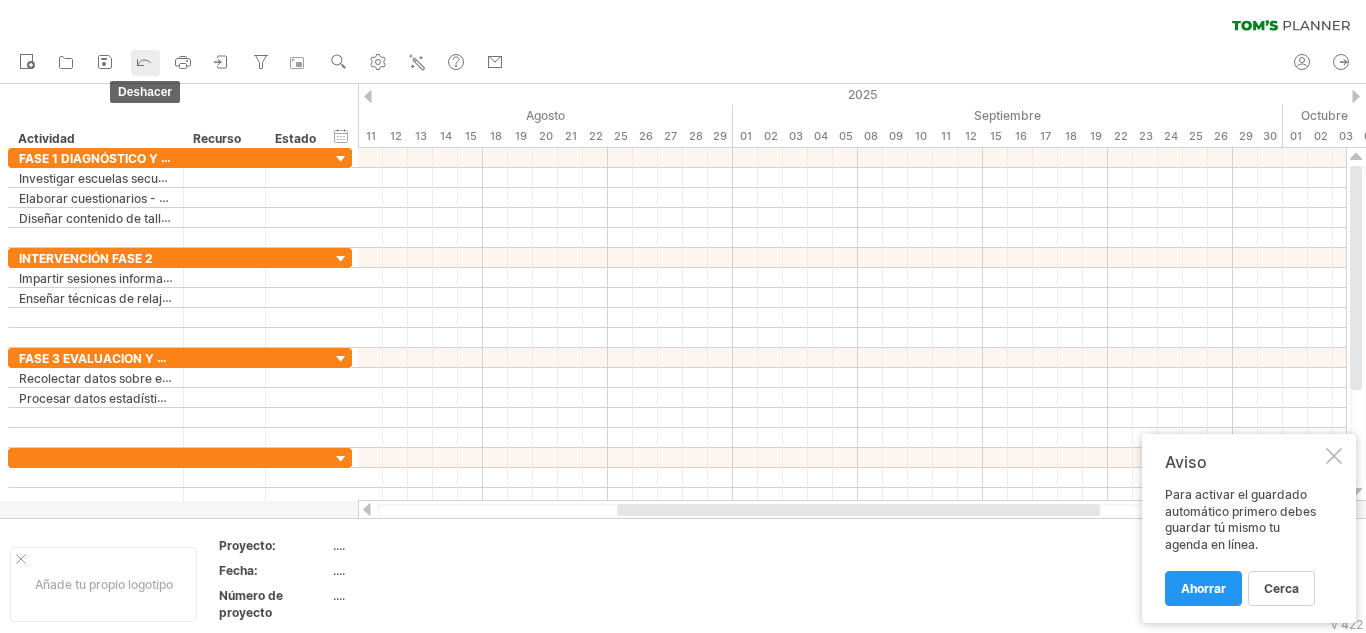 click 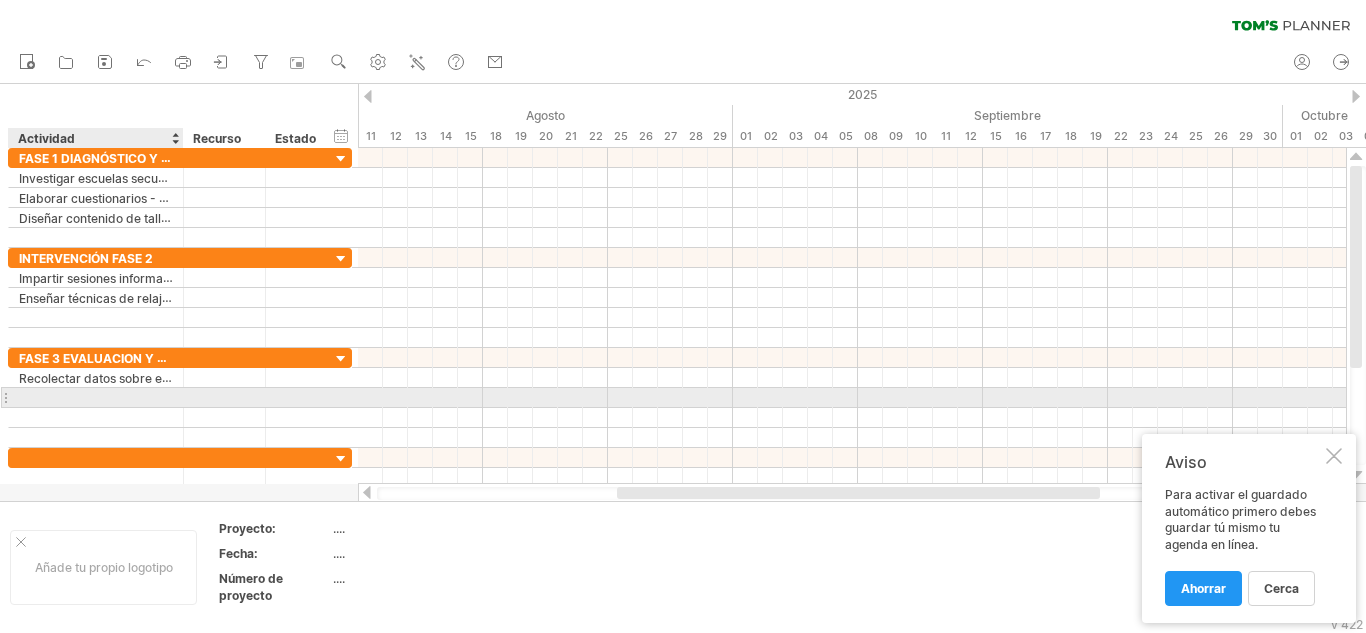 click at bounding box center [96, 397] 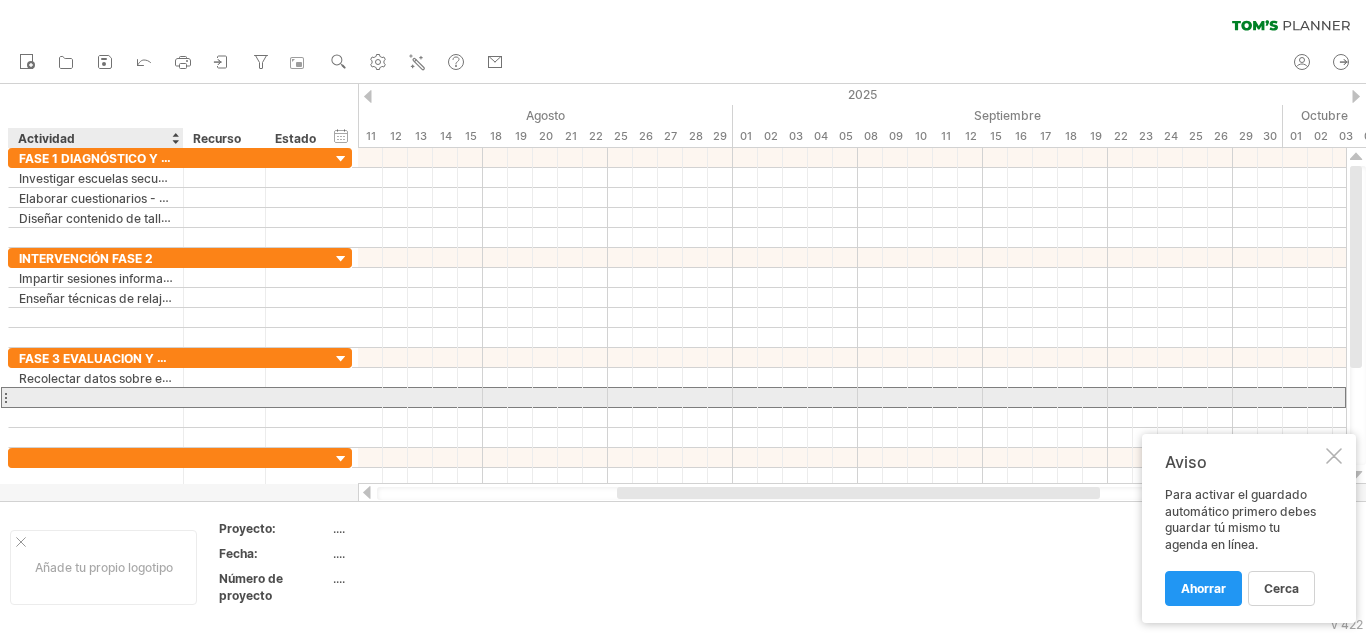 paste on "**********" 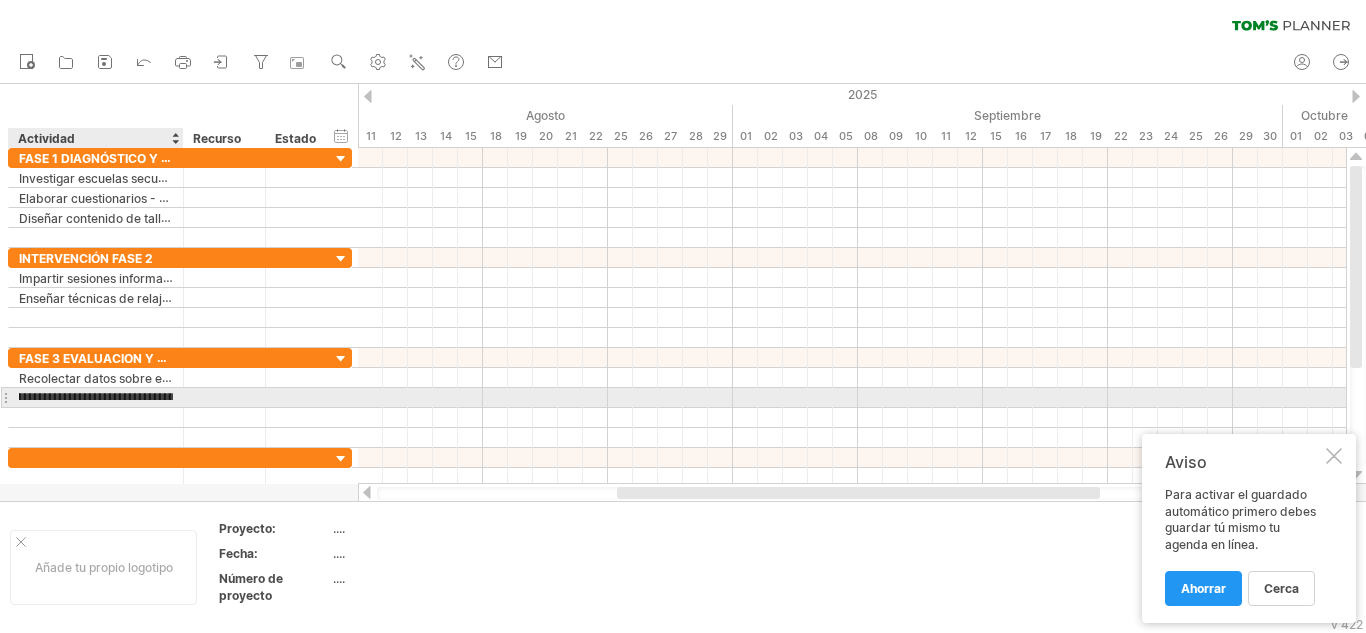 scroll, scrollTop: 0, scrollLeft: 165, axis: horizontal 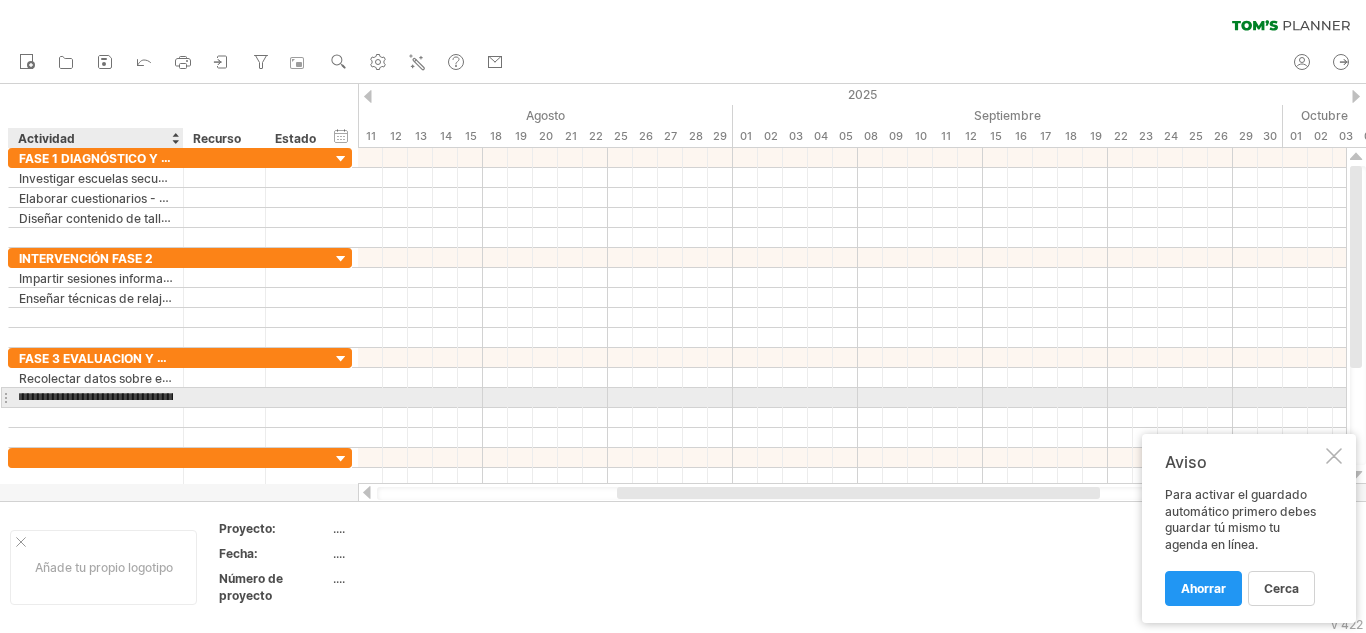 click at bounding box center [181, 398] 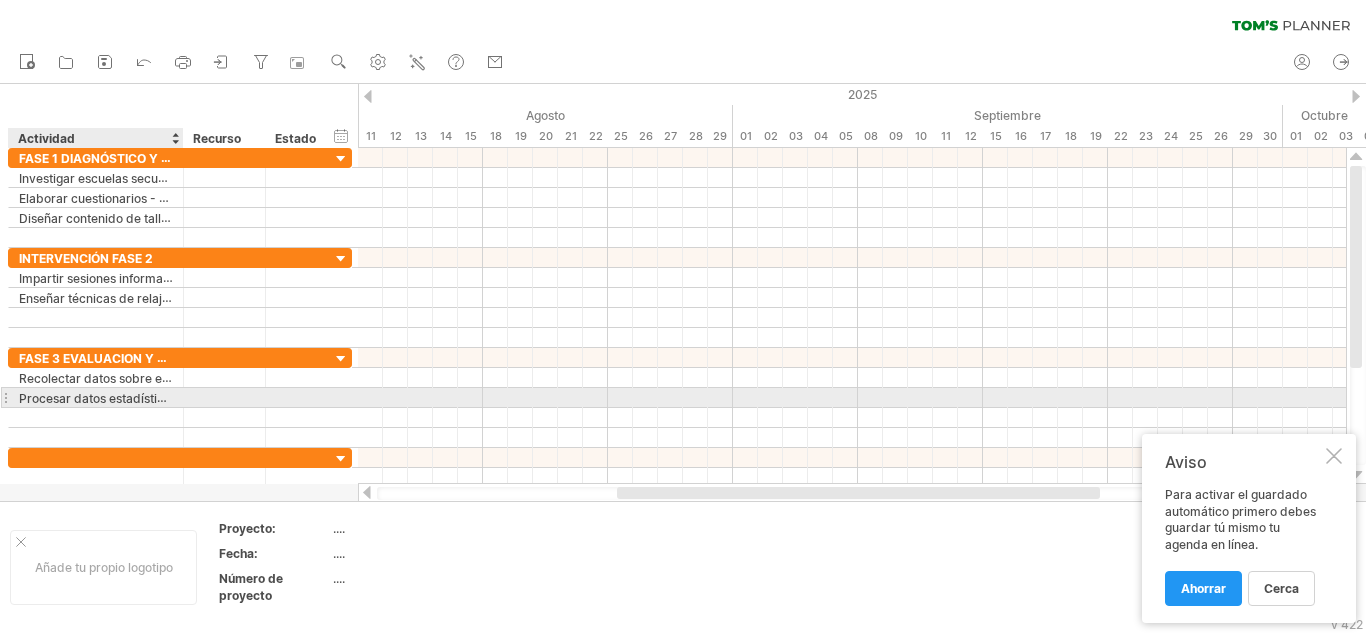 click at bounding box center (181, 398) 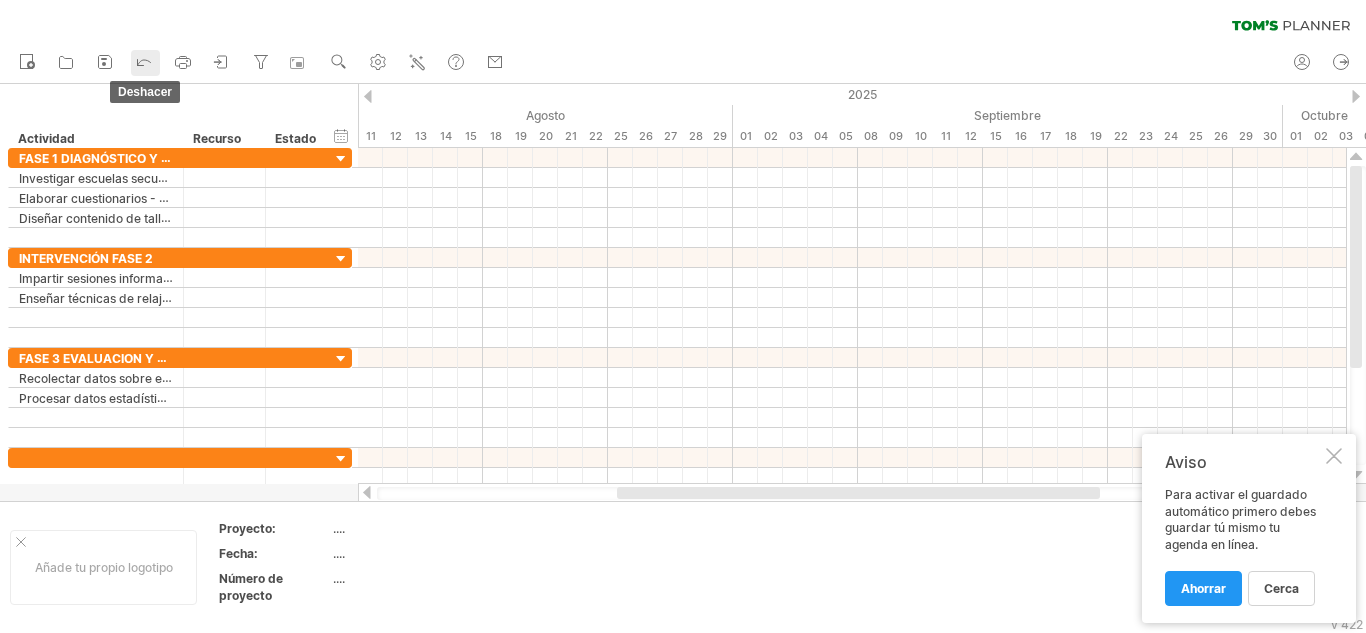 click 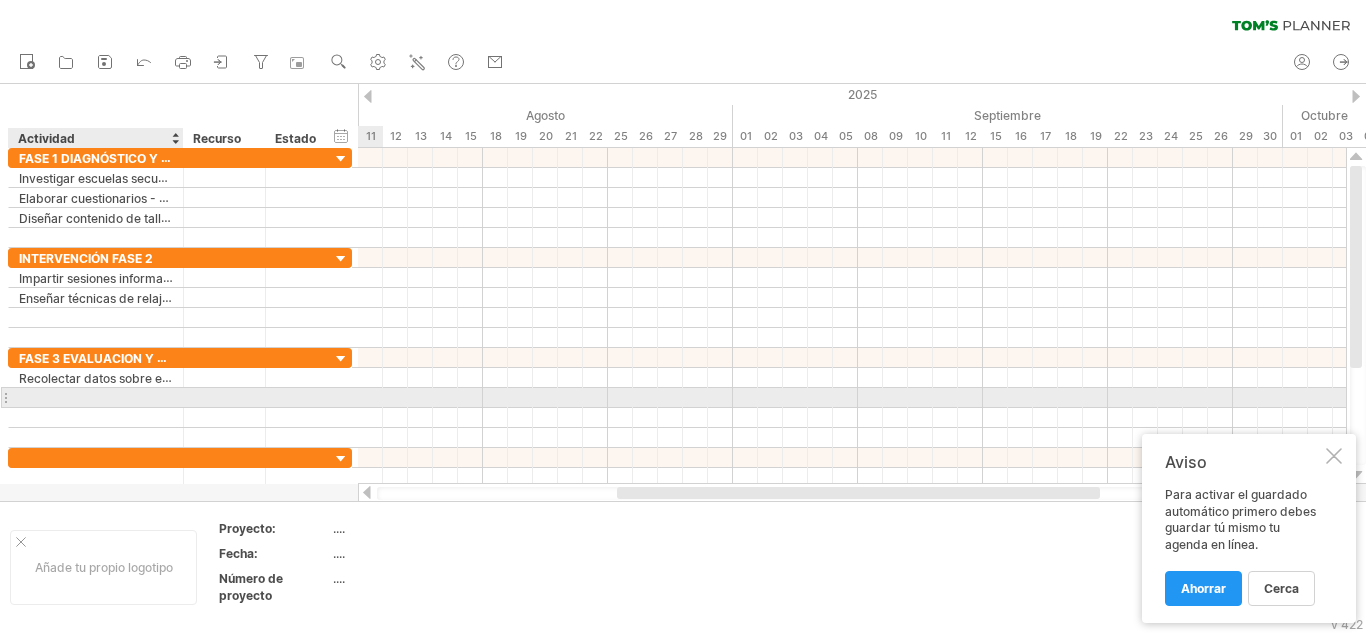 click at bounding box center [96, 397] 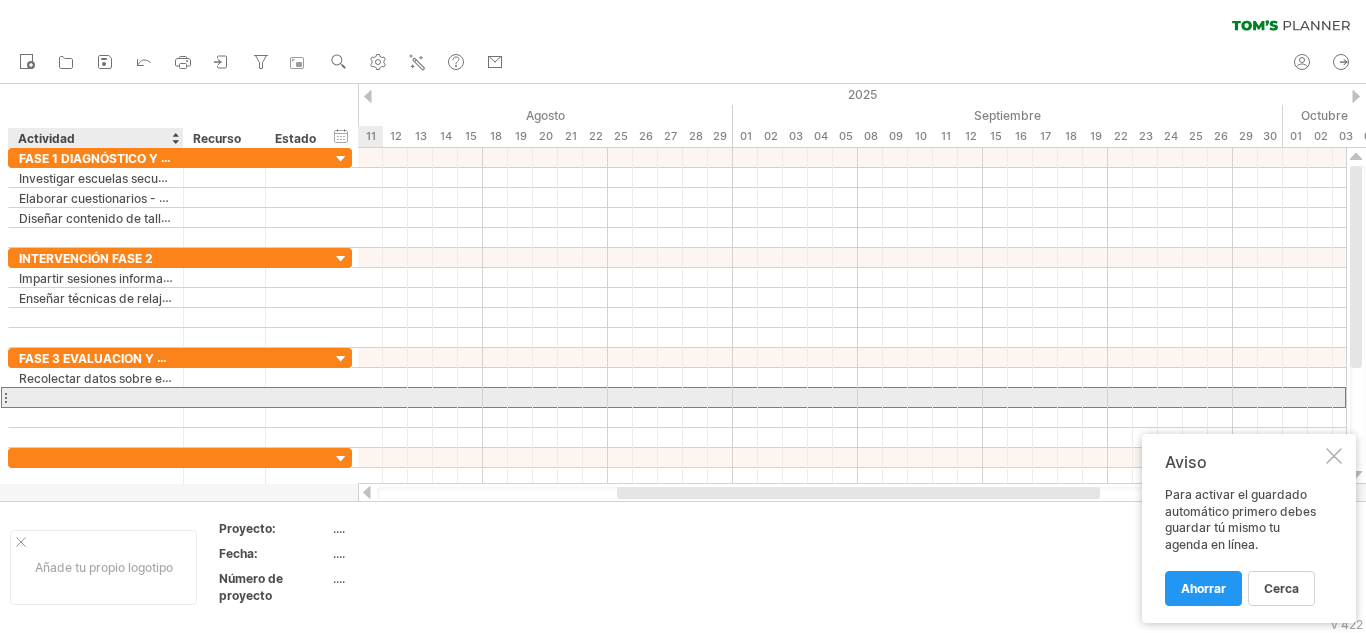 scroll, scrollTop: 0, scrollLeft: 0, axis: both 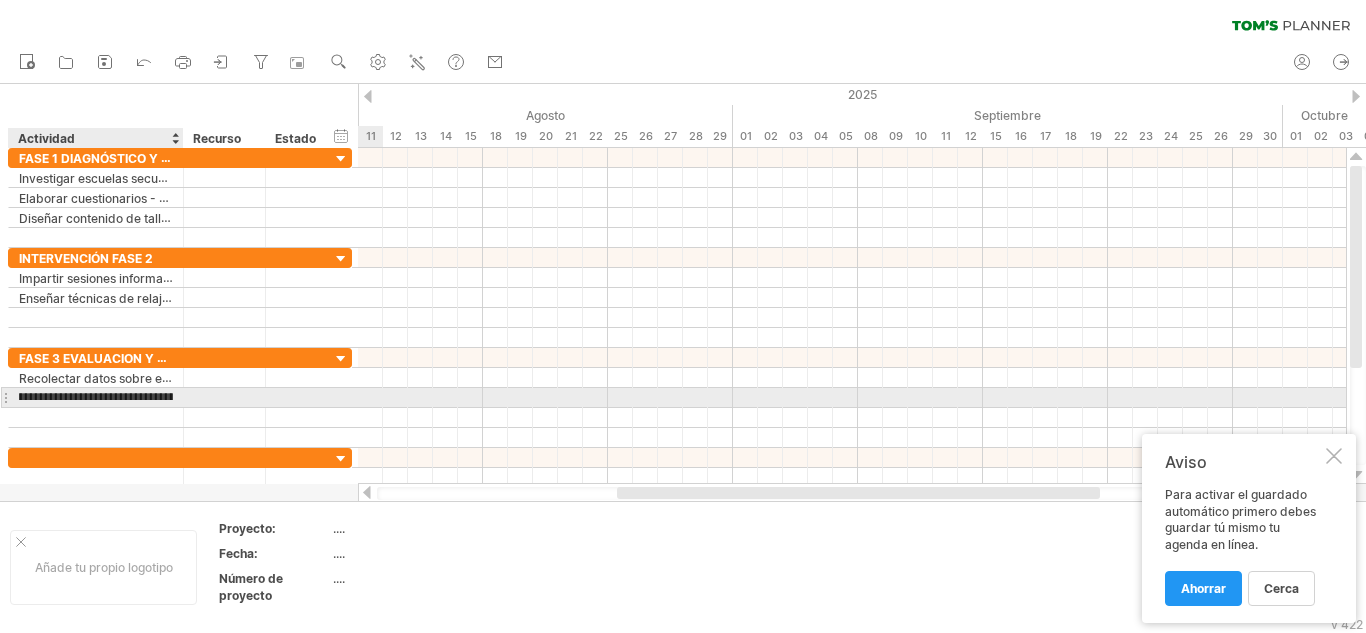 type on "**********" 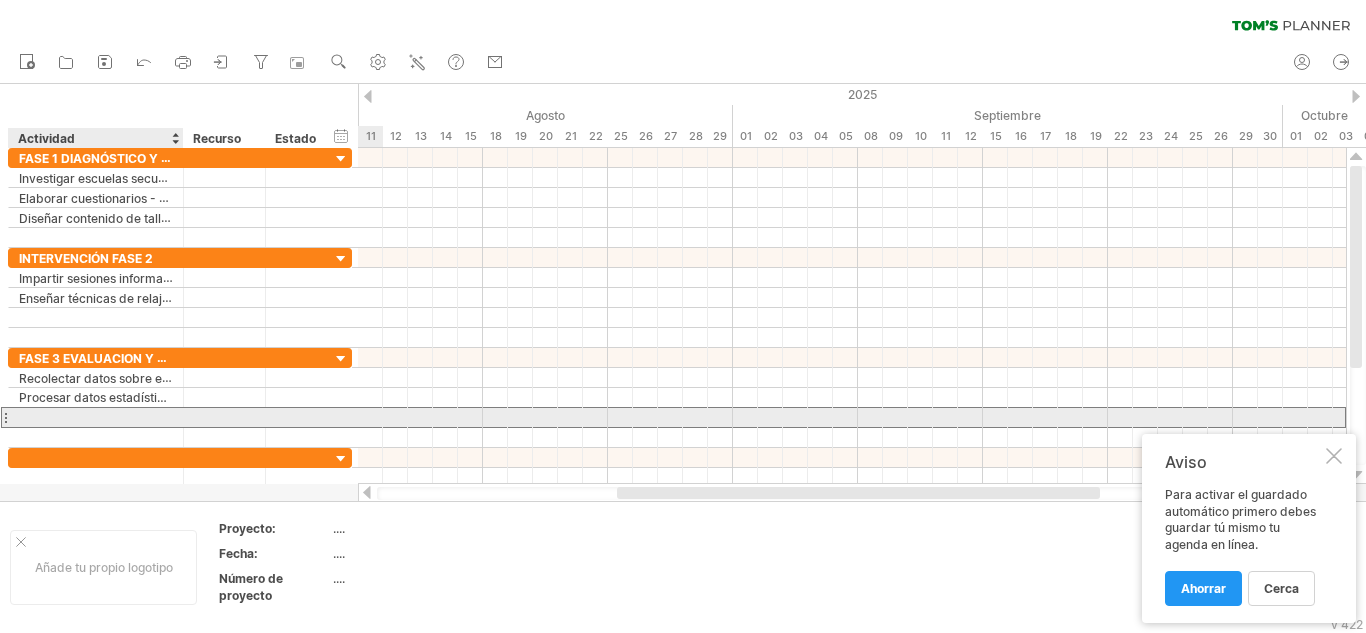 click at bounding box center (96, 417) 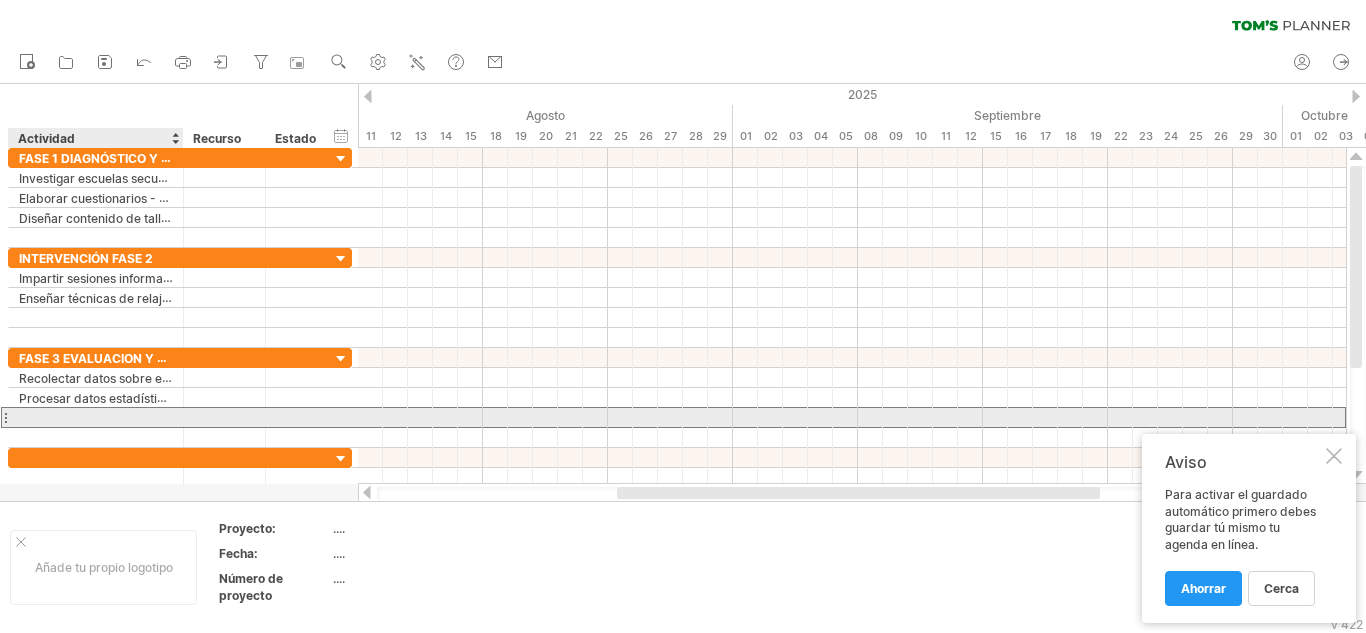 click at bounding box center [96, 417] 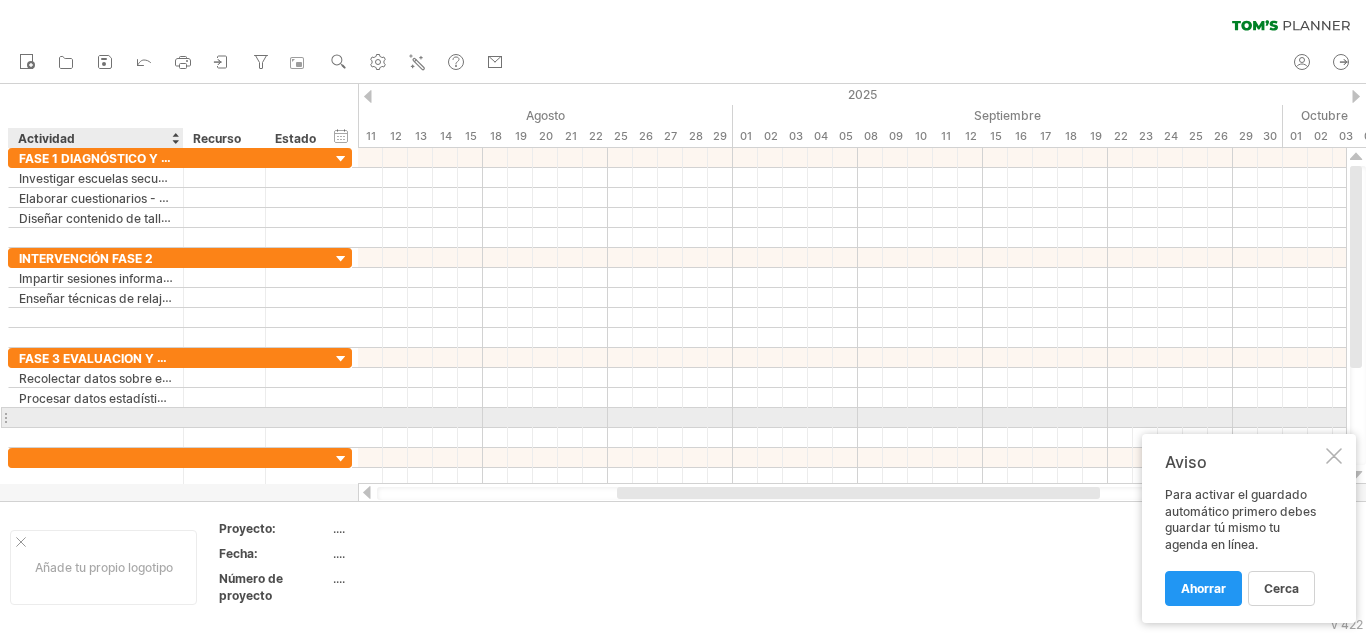 paste on "**********" 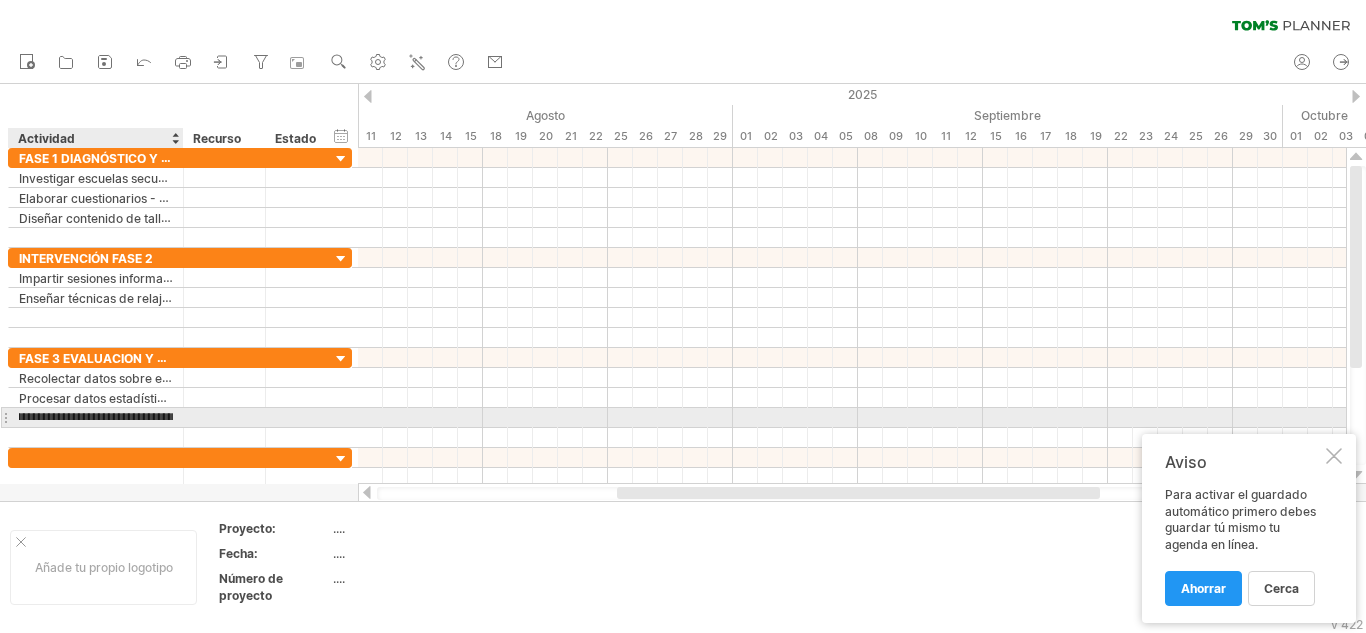 scroll, scrollTop: 0, scrollLeft: 3, axis: horizontal 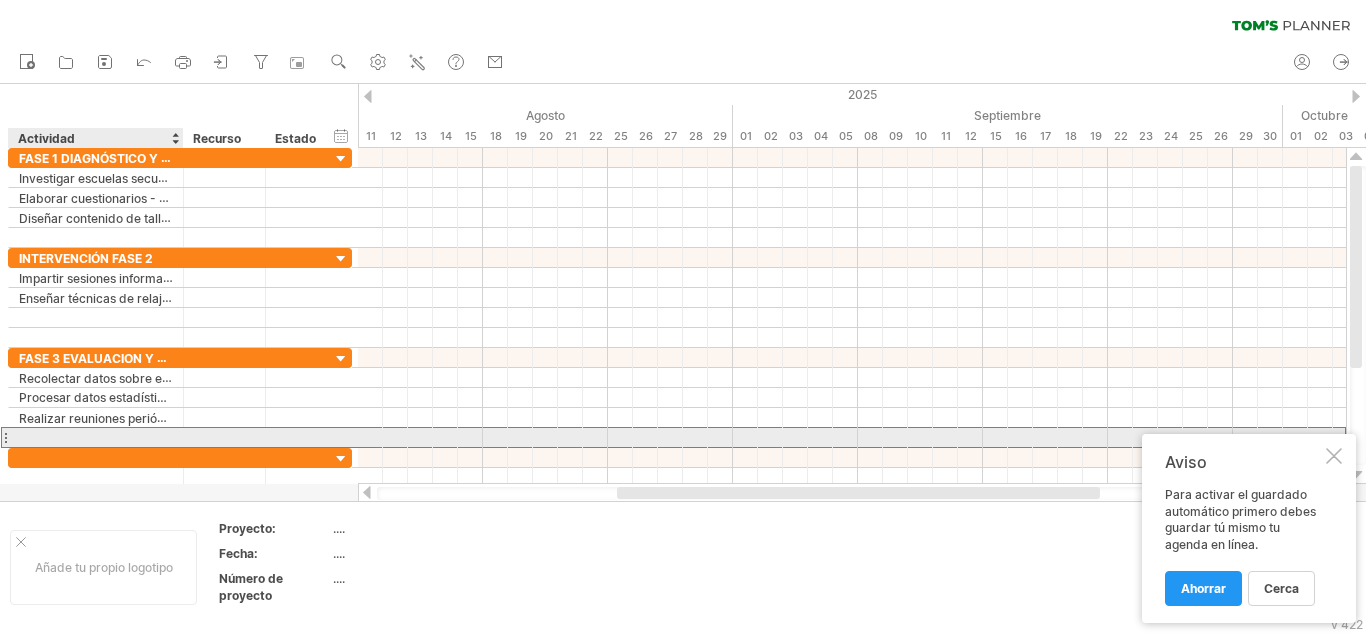 click at bounding box center [96, 437] 